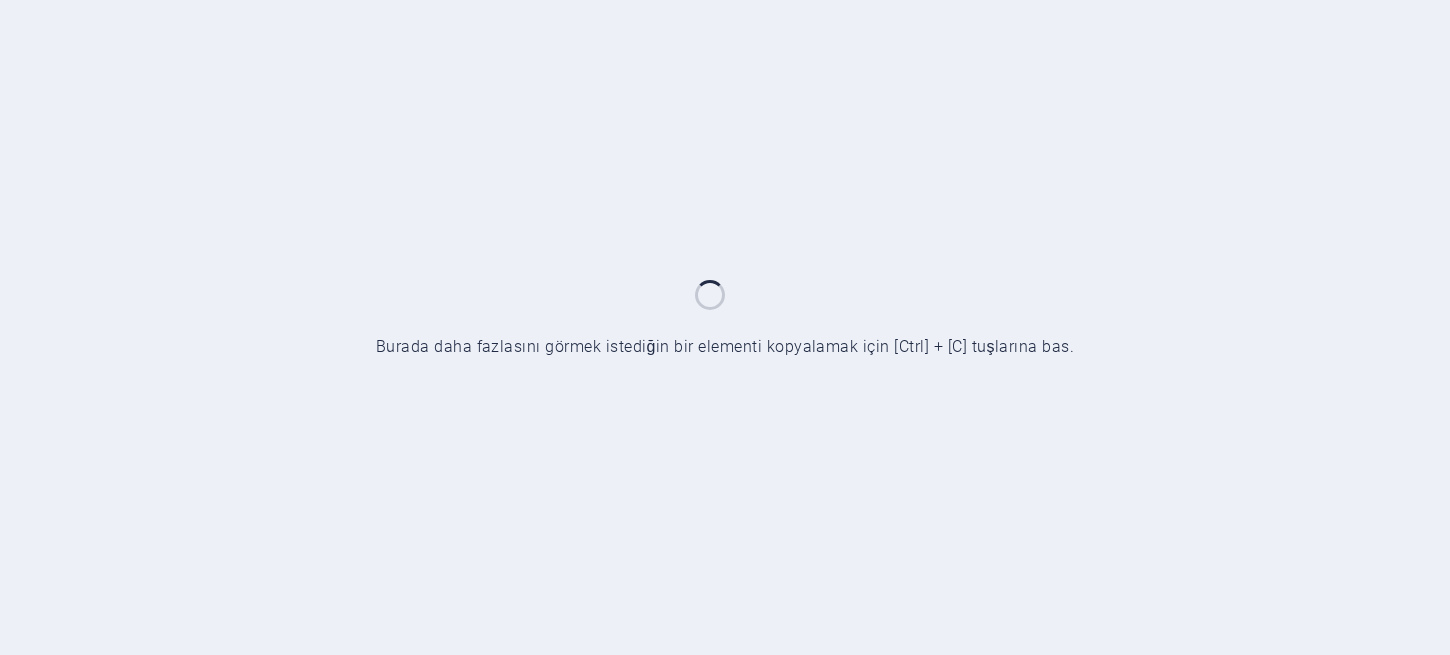 scroll, scrollTop: 0, scrollLeft: 0, axis: both 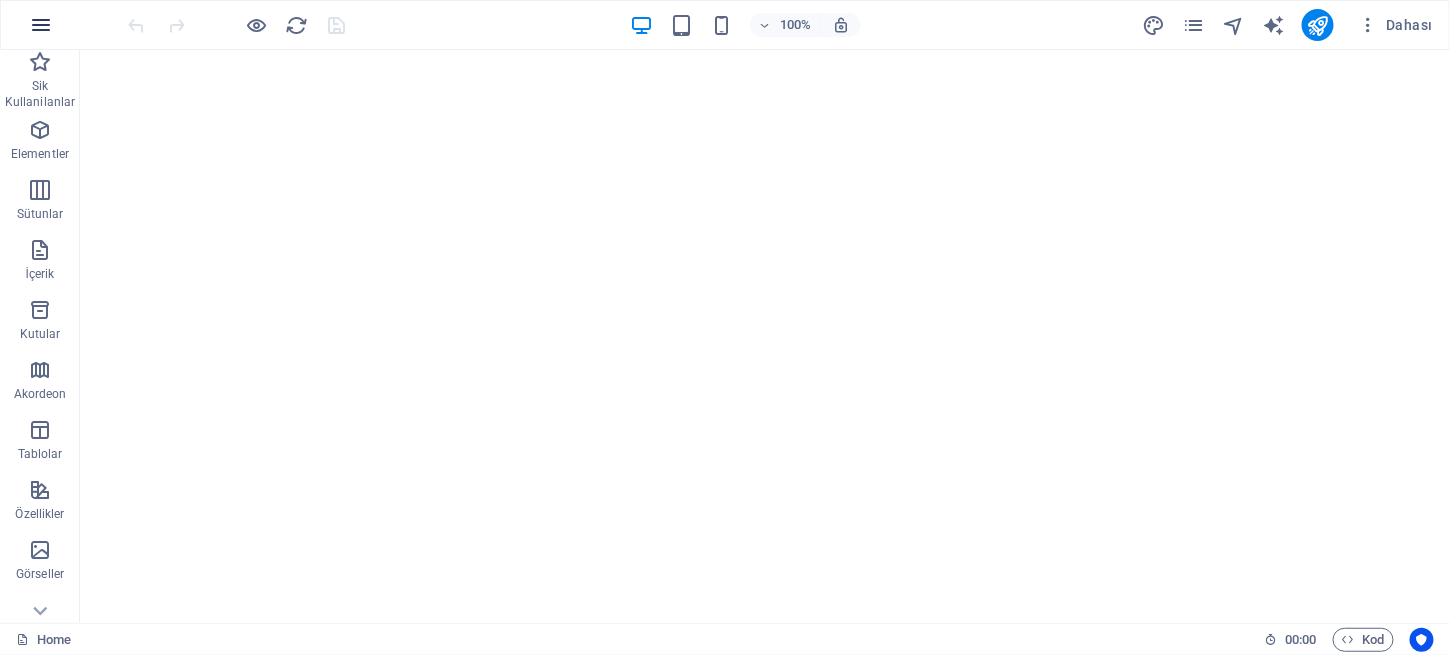 click at bounding box center (41, 25) 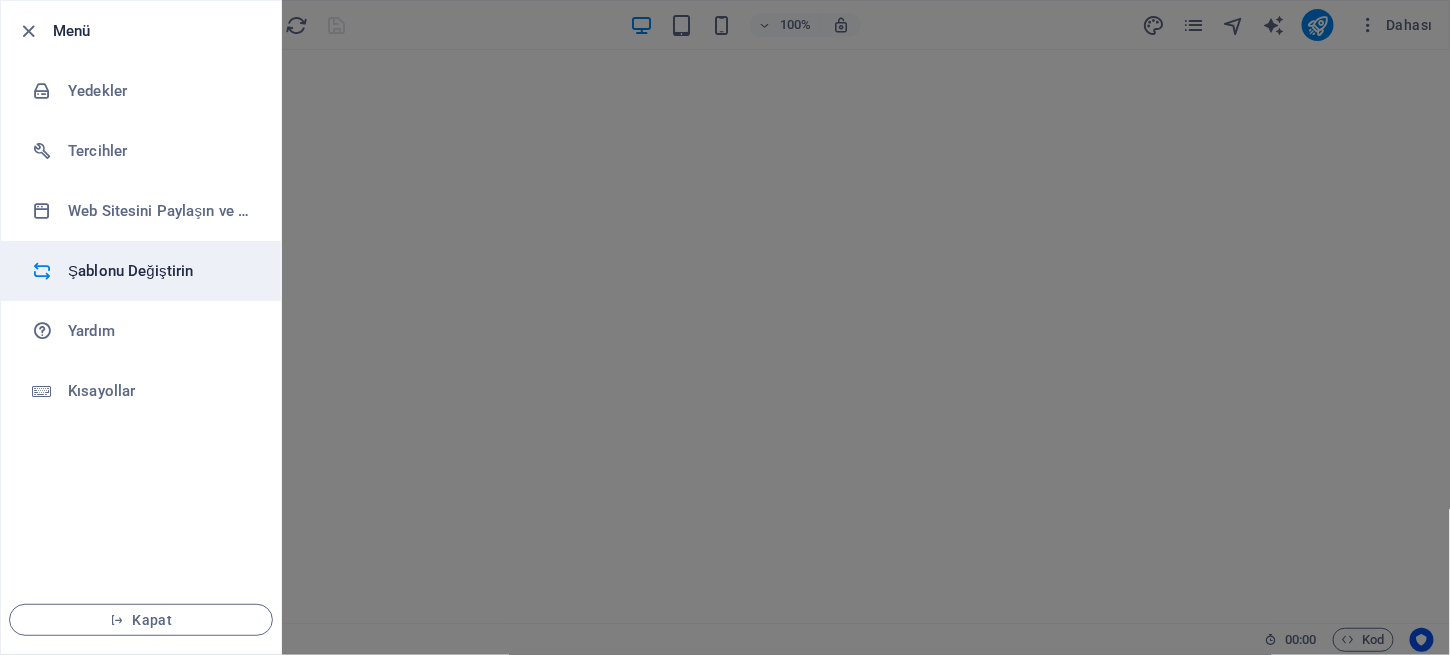 click on "Şablonu Değiştirin" at bounding box center (160, 271) 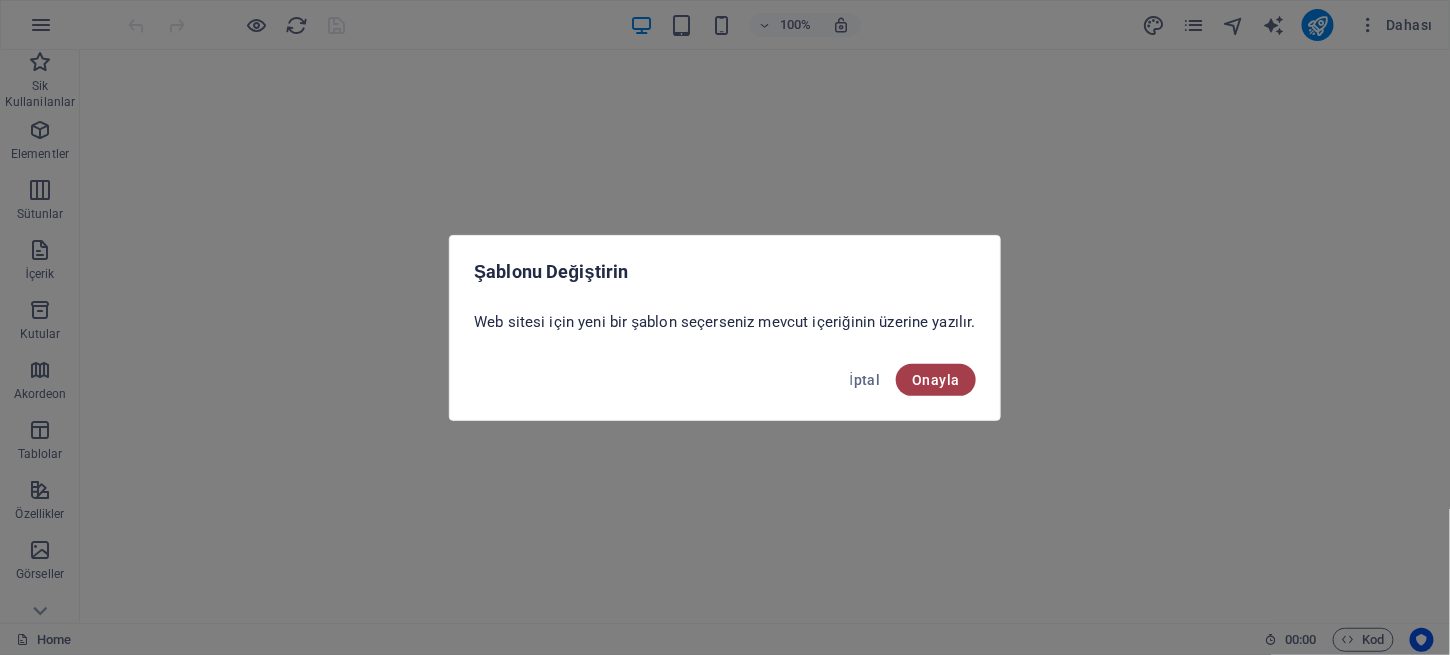 click on "Onayla" at bounding box center (935, 380) 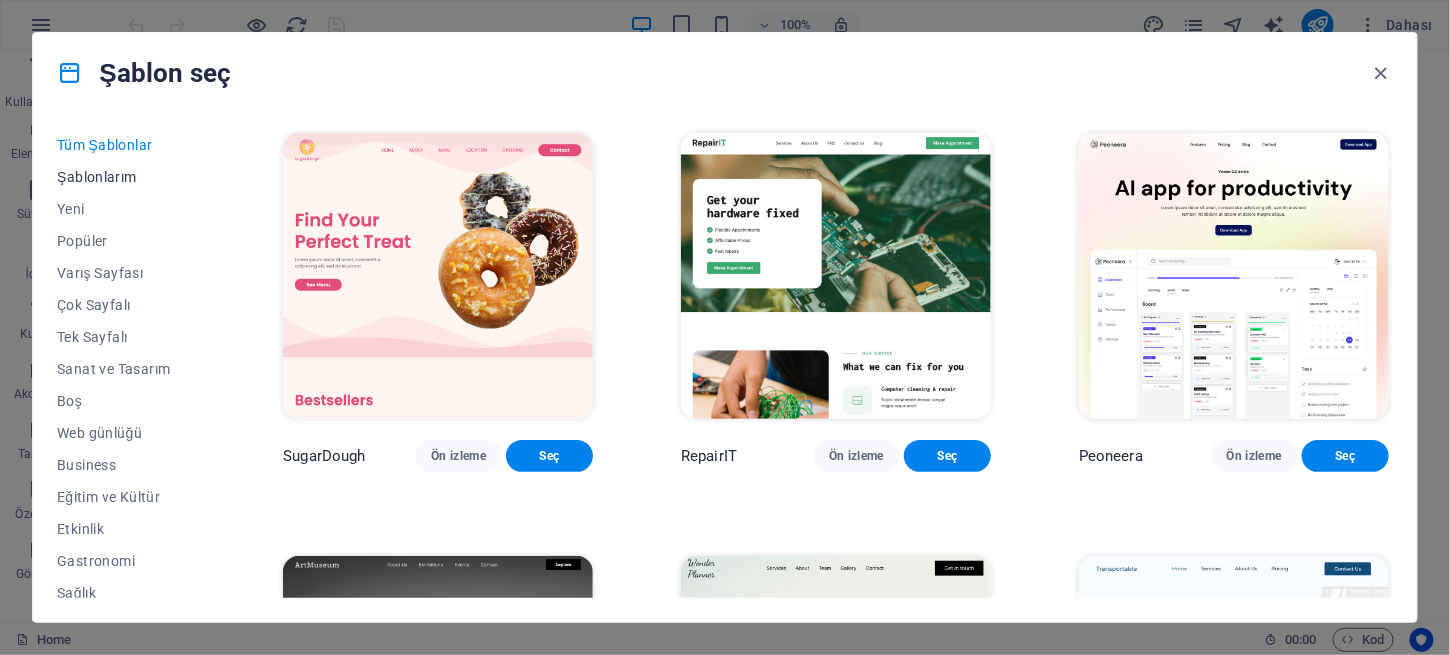 click on "Şablonlarım" at bounding box center (126, 177) 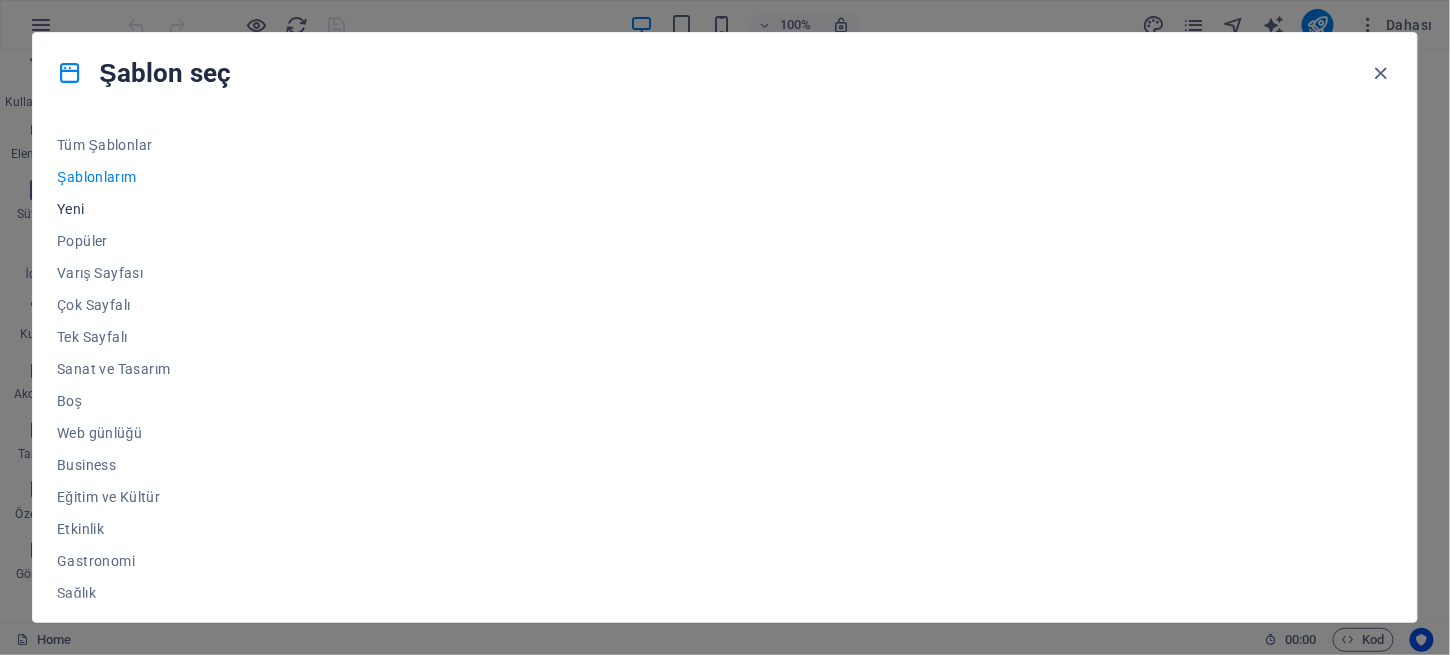 click on "Yeni" at bounding box center [126, 209] 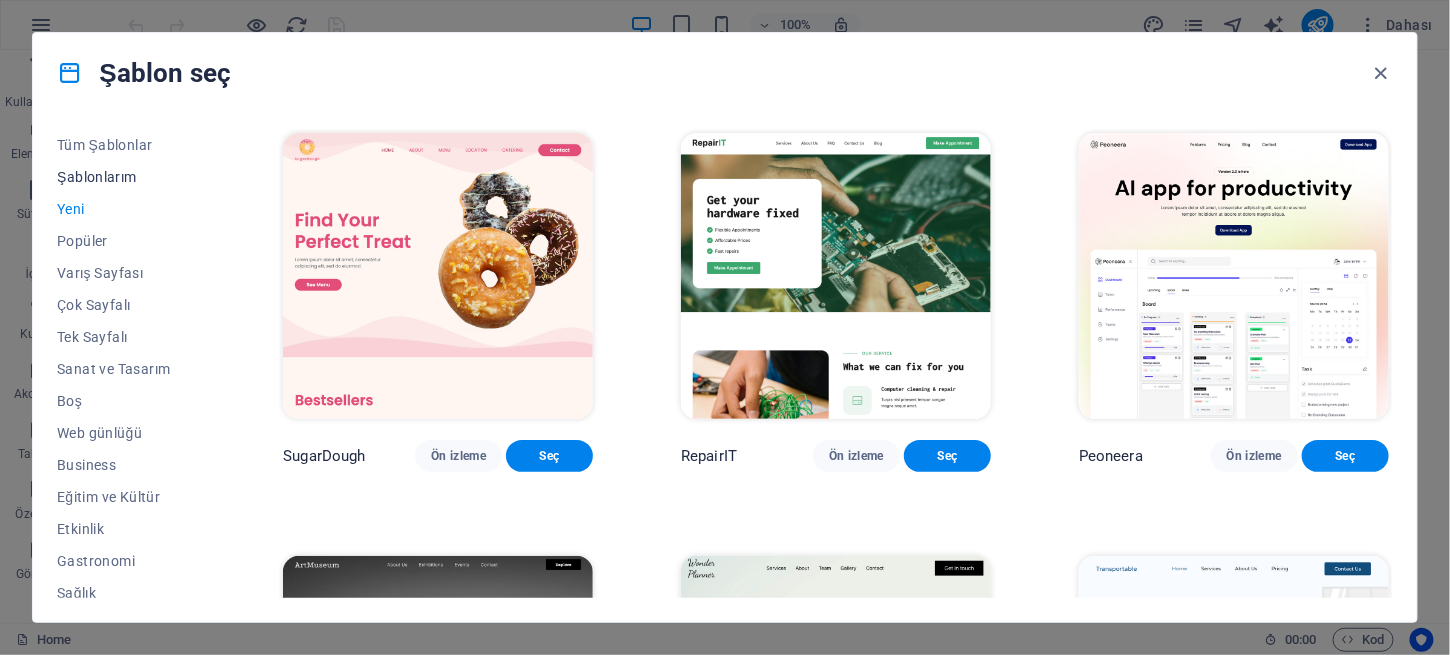 click on "Şablonlarım" at bounding box center (126, 177) 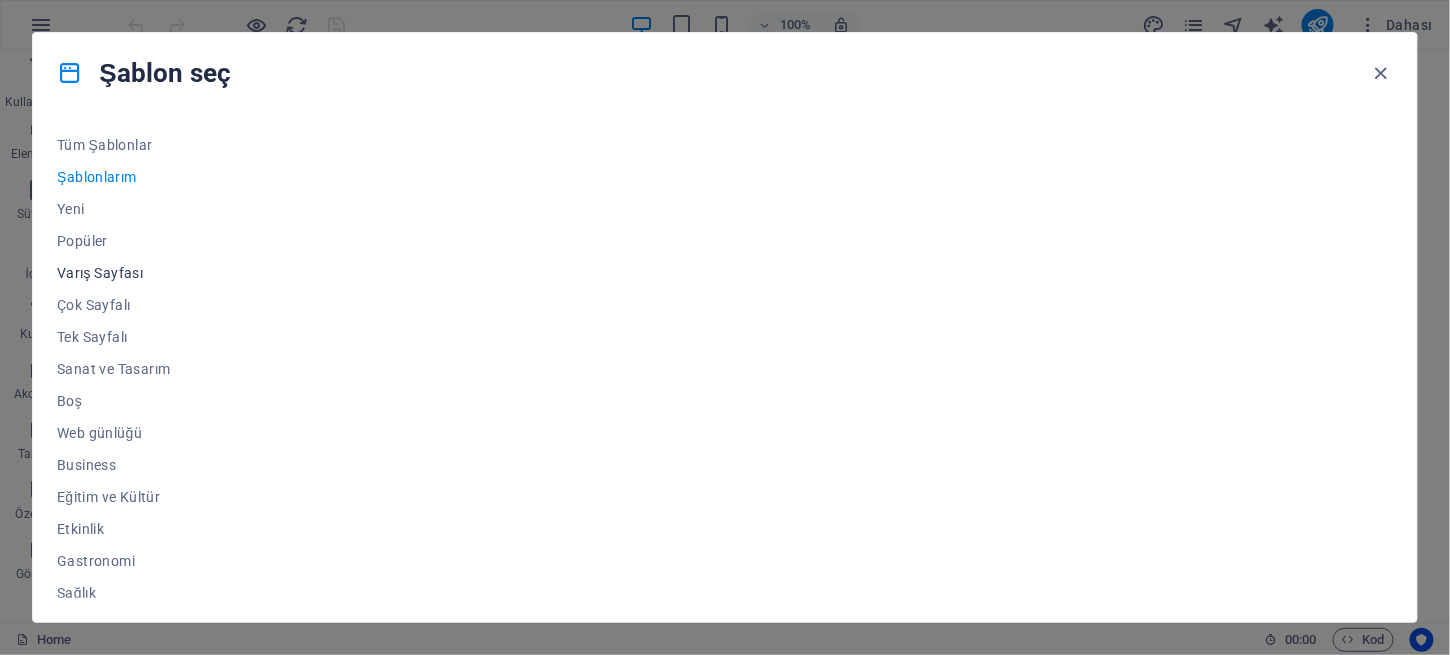 click on "Varış Sayfası" at bounding box center [126, 273] 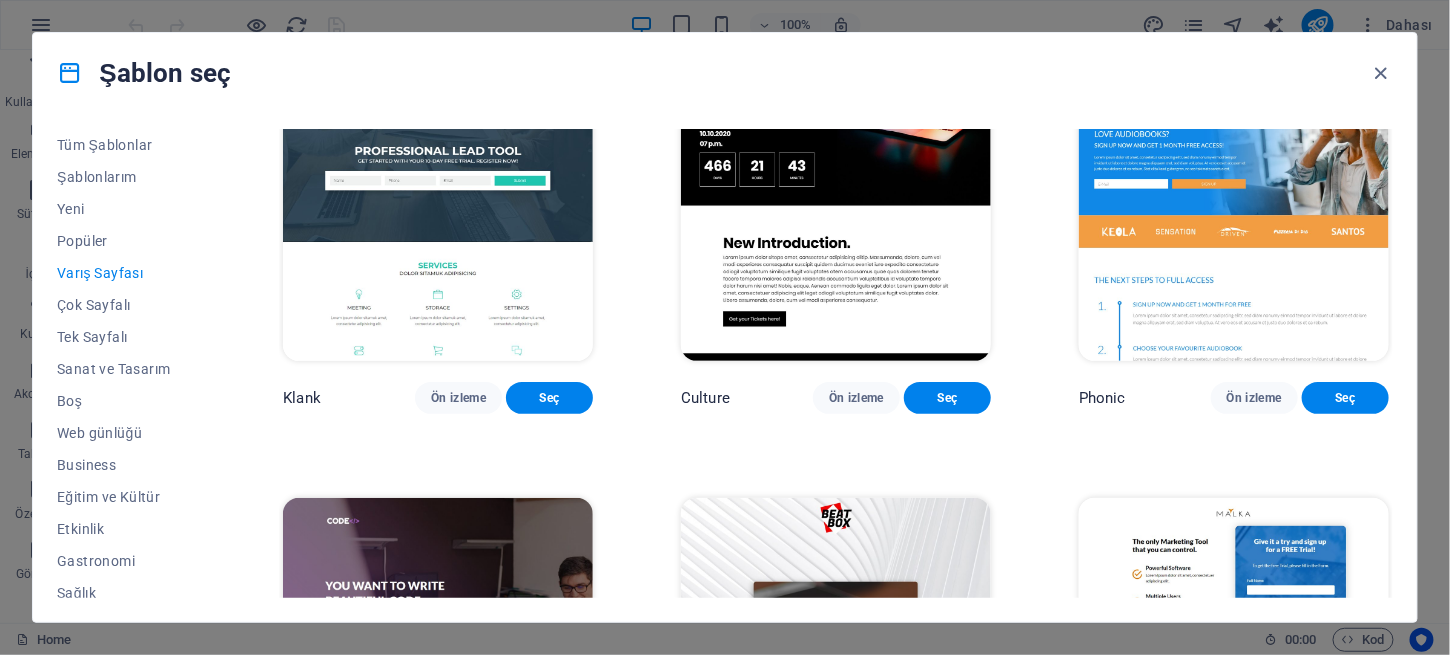 scroll, scrollTop: 58, scrollLeft: 0, axis: vertical 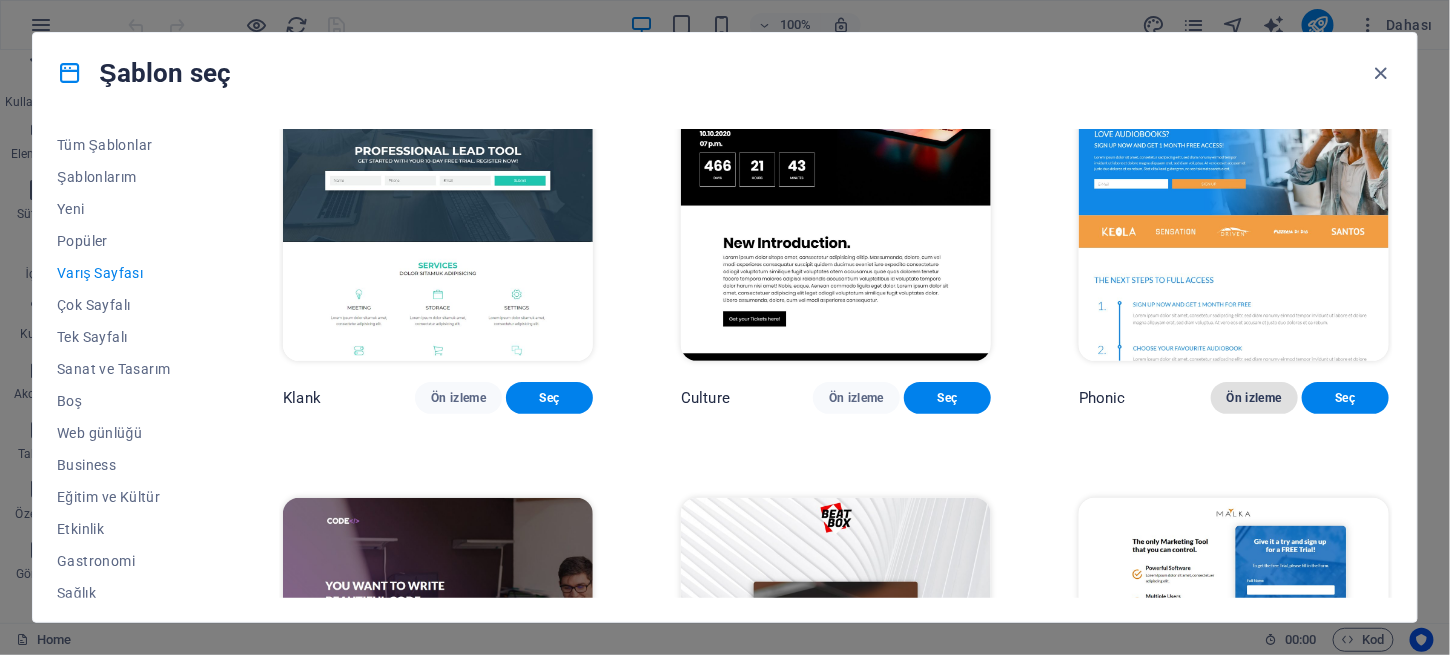 click on "Ön izleme" at bounding box center (1254, 398) 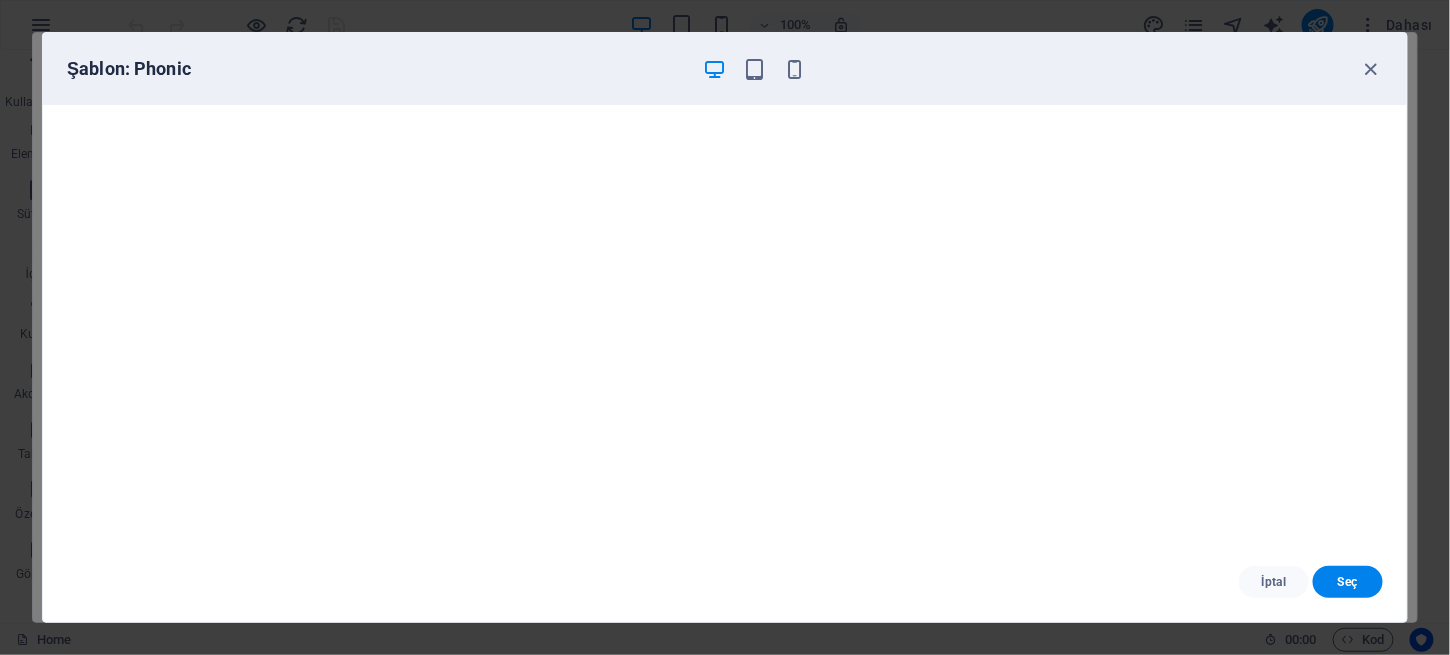 scroll, scrollTop: 4, scrollLeft: 0, axis: vertical 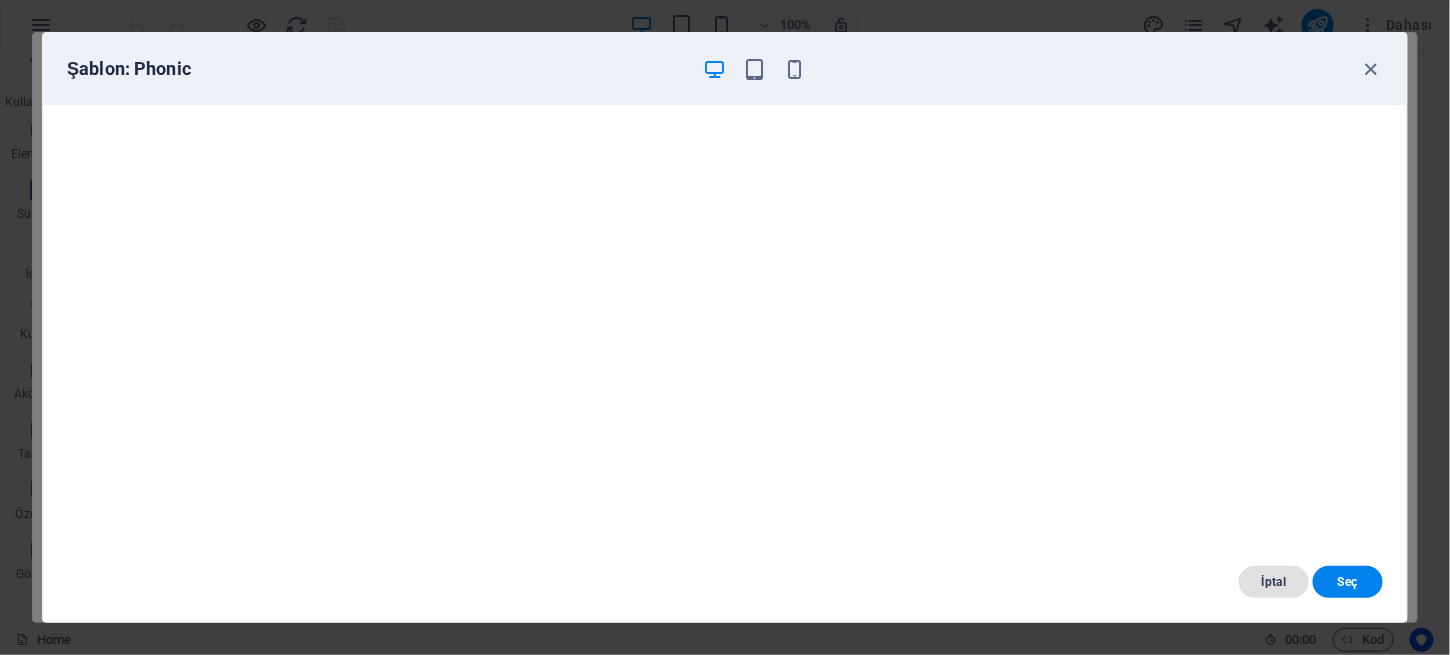 click on "İptal" at bounding box center [1274, 582] 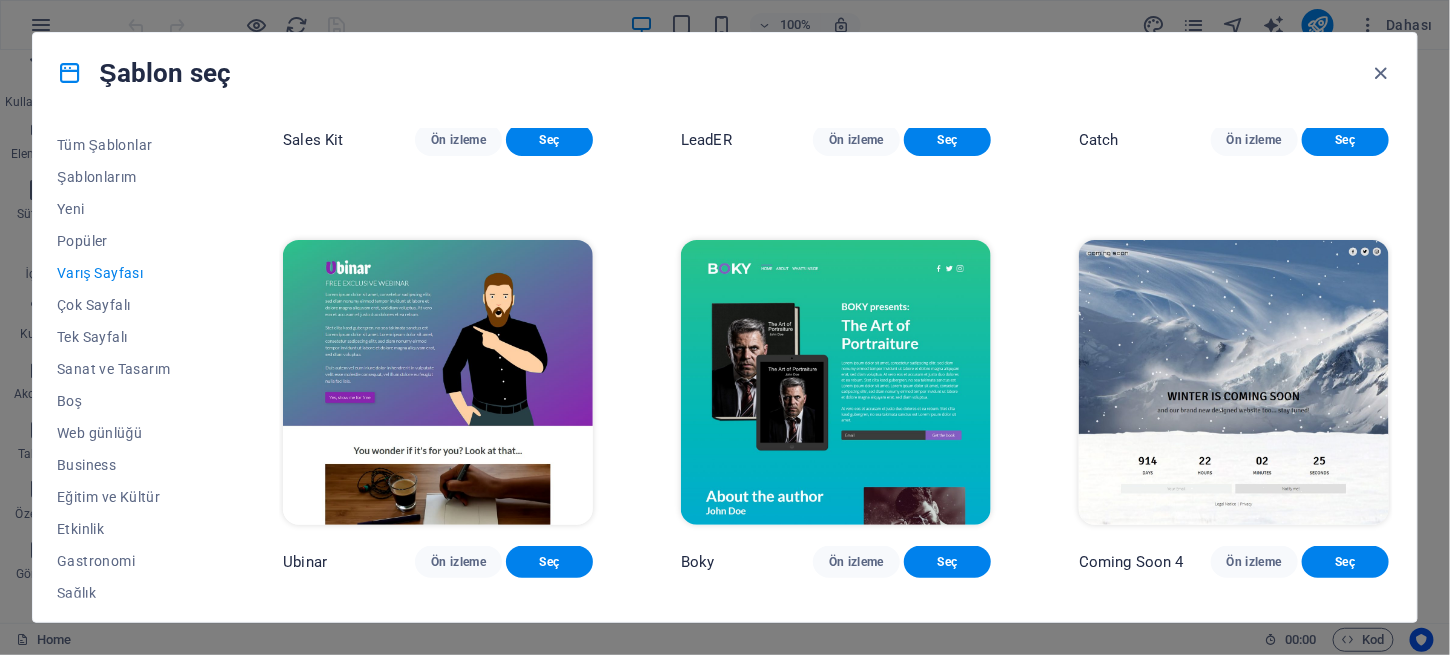 scroll, scrollTop: 3166, scrollLeft: 0, axis: vertical 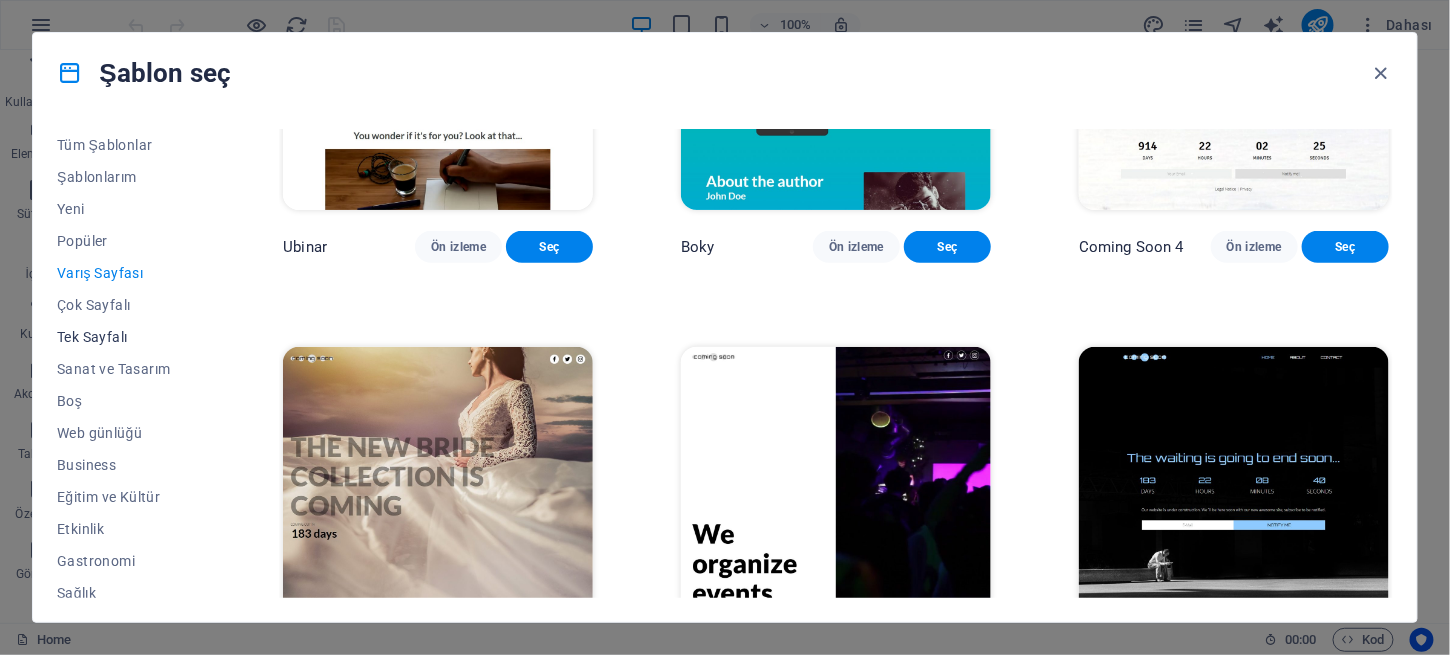 click on "Tek Sayfalı" at bounding box center [126, 337] 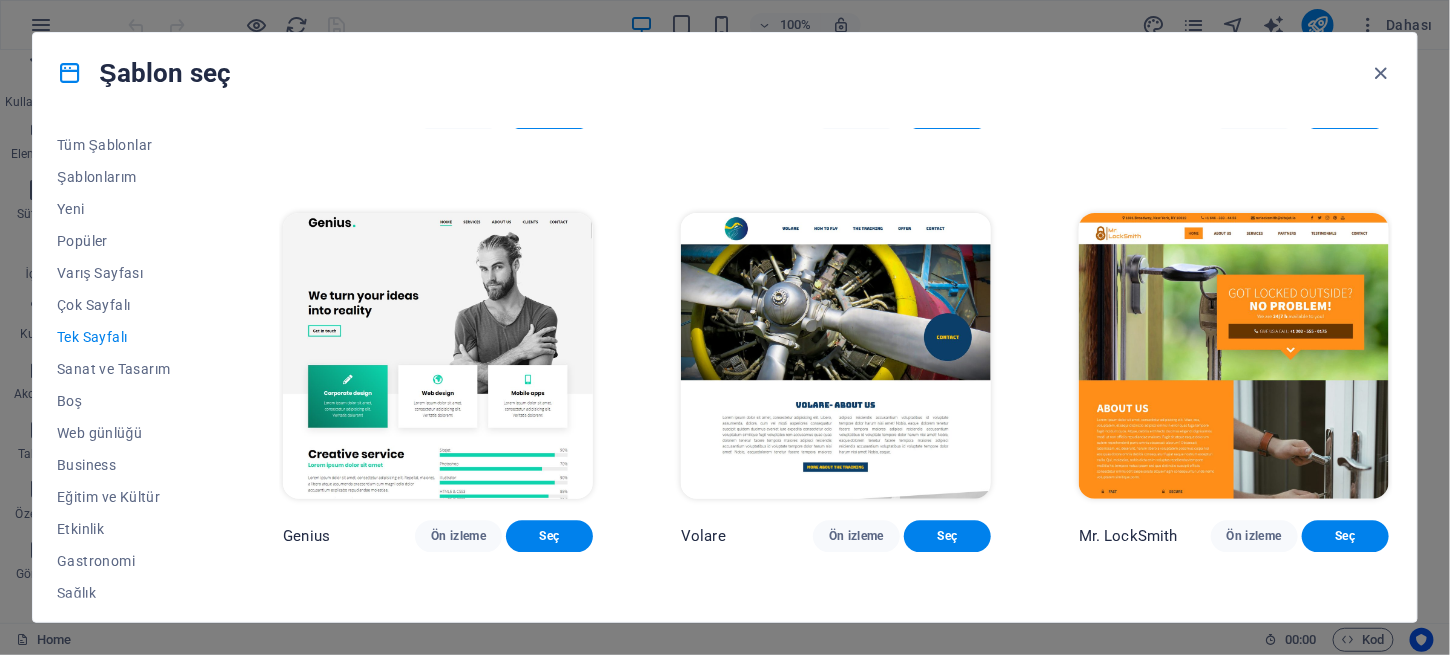 scroll, scrollTop: 4514, scrollLeft: 0, axis: vertical 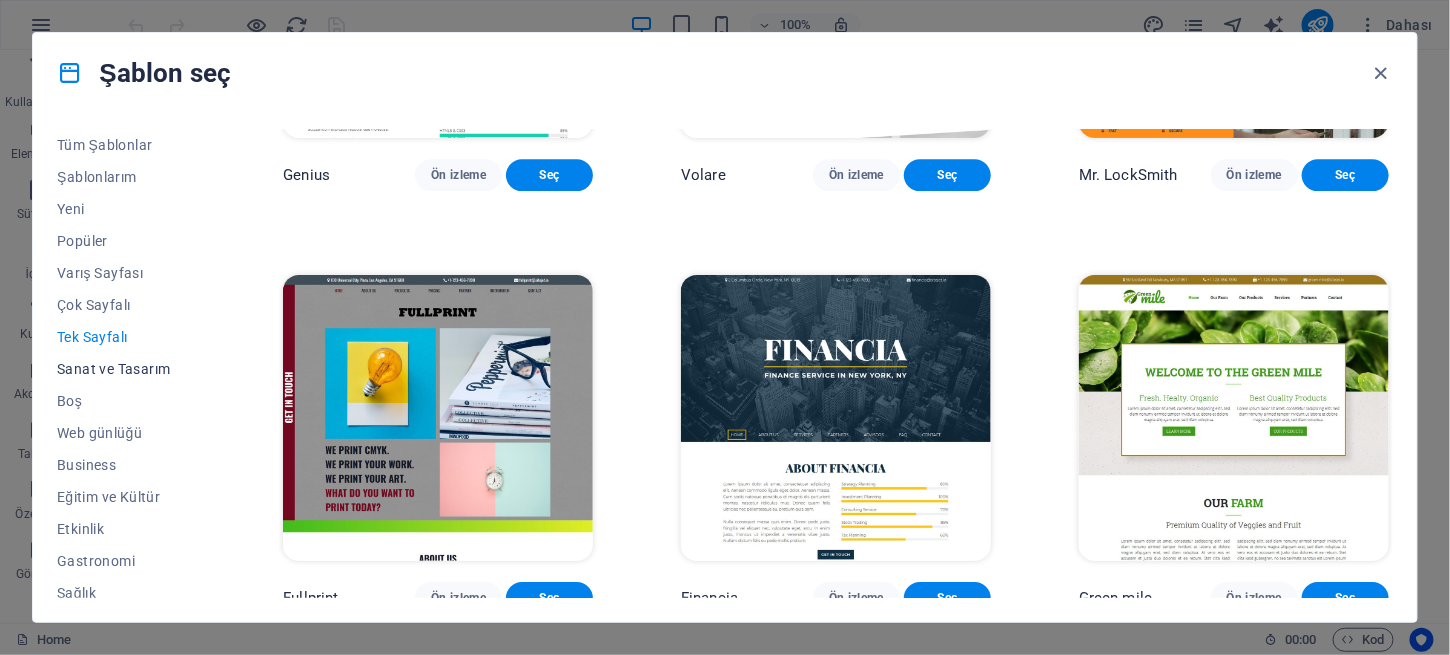 click on "Sanat ve Tasarım" at bounding box center (126, 369) 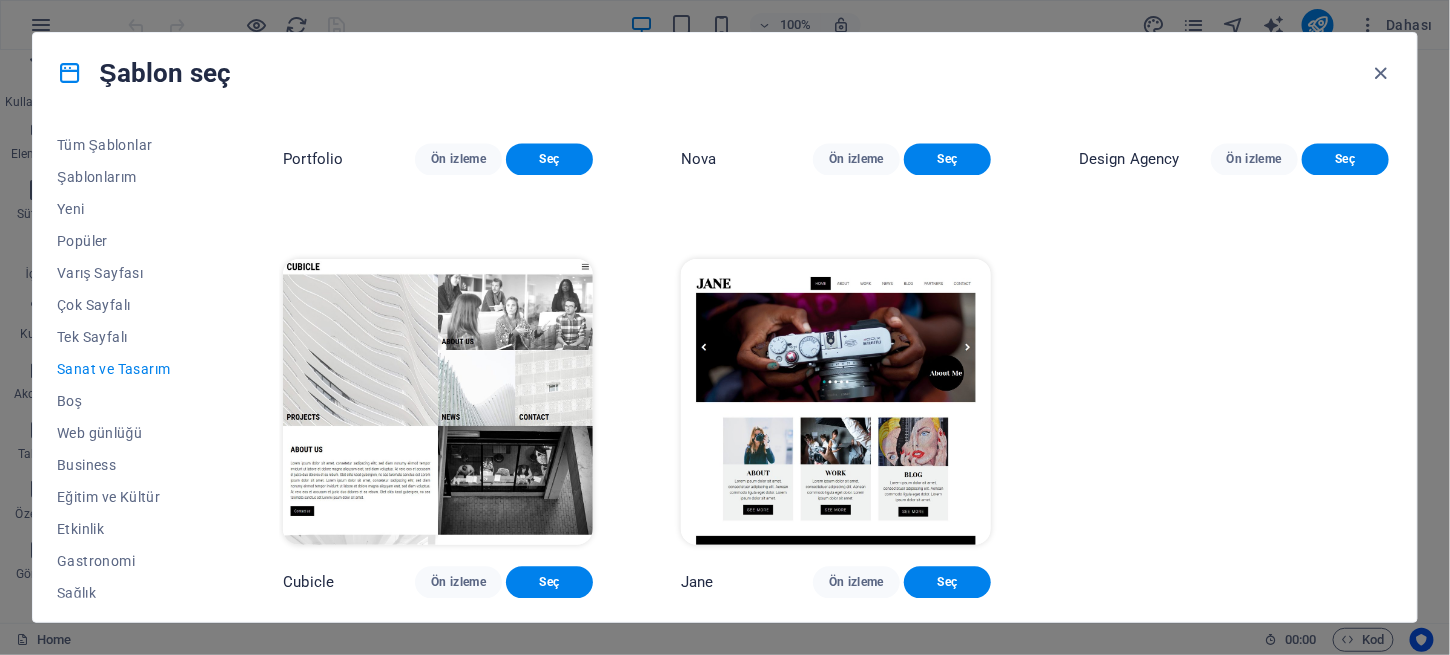 scroll, scrollTop: 1553, scrollLeft: 0, axis: vertical 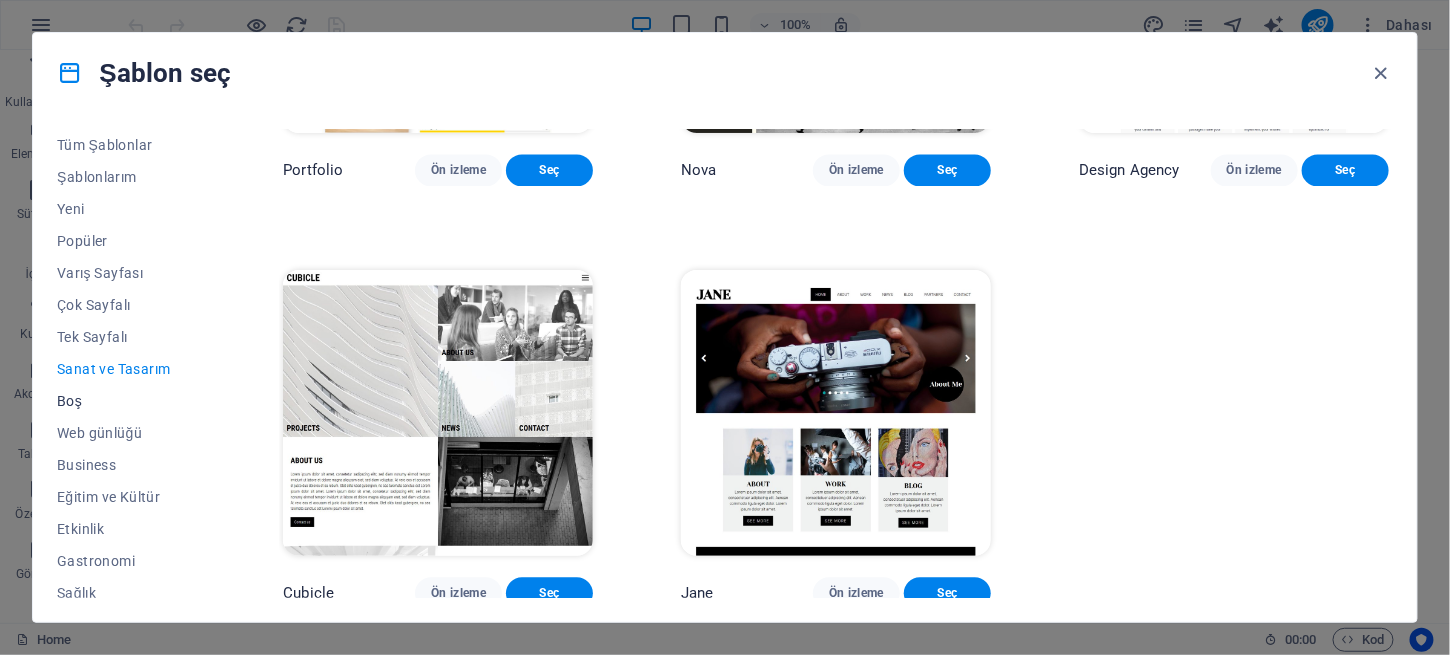 click on "Boş" at bounding box center [126, 401] 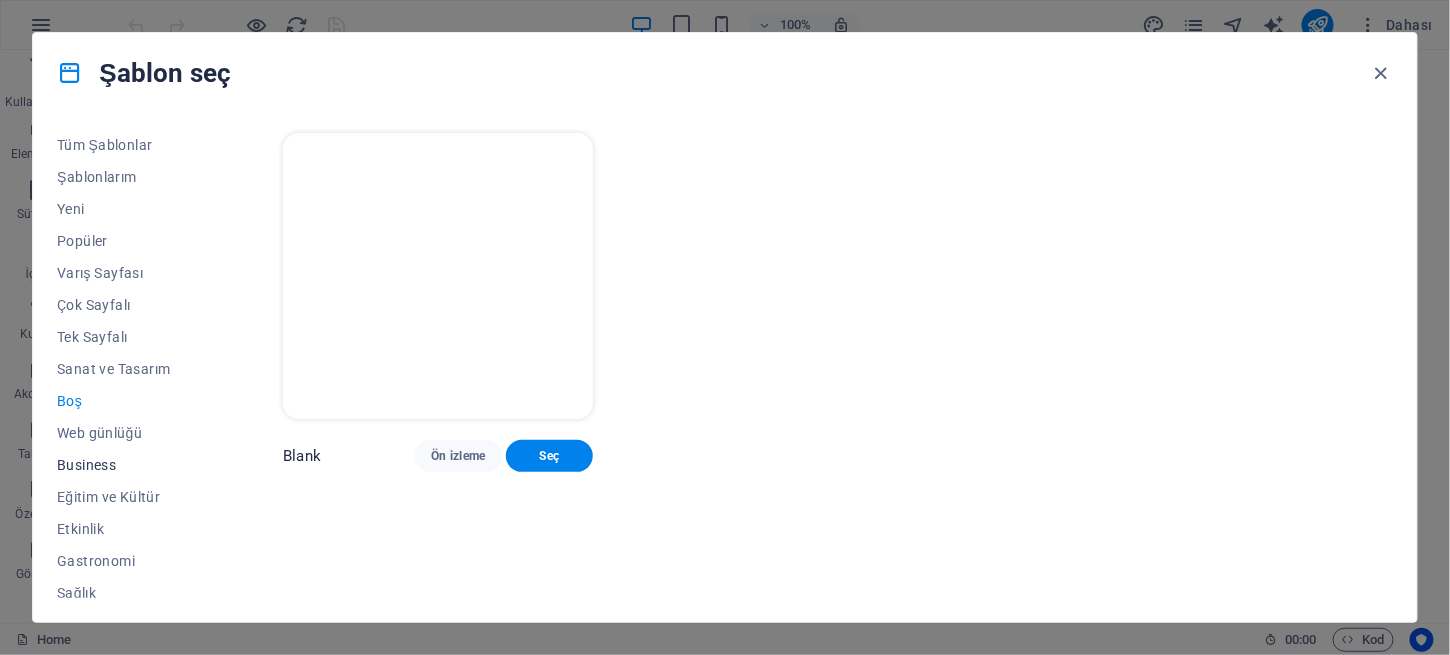click on "Business" at bounding box center (126, 465) 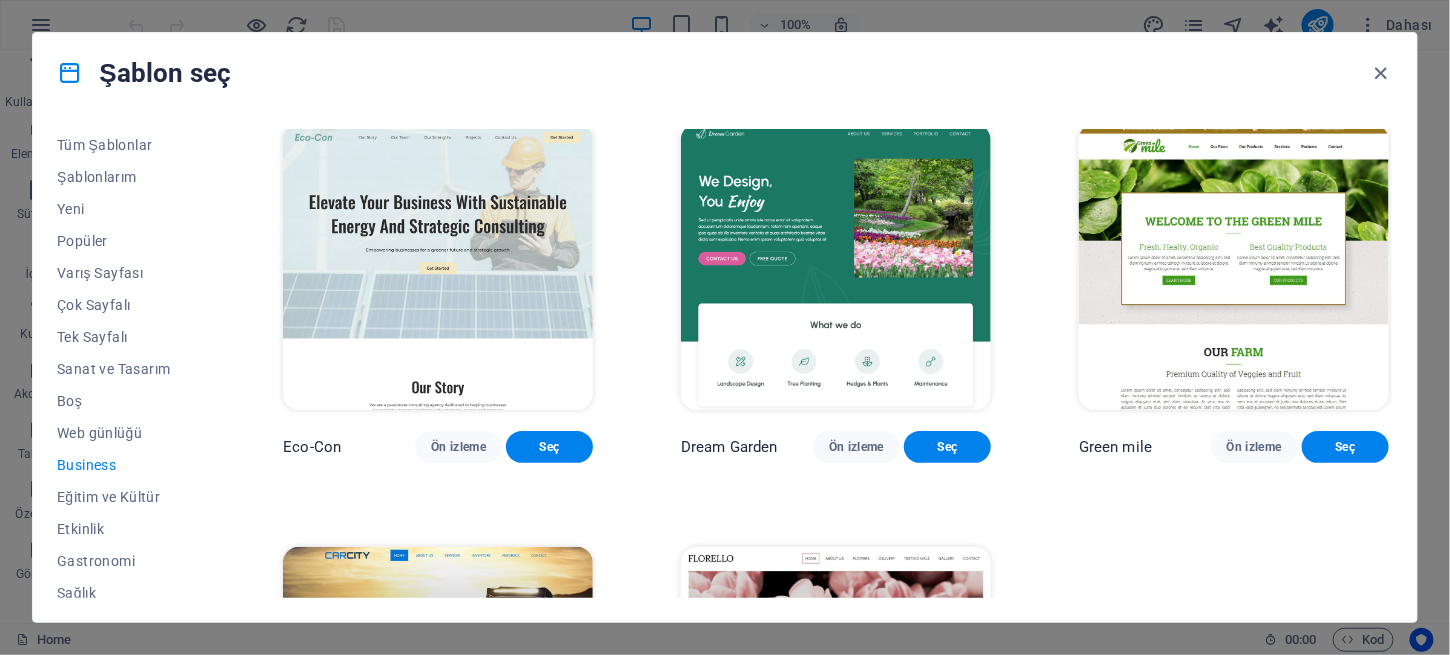 scroll, scrollTop: 8, scrollLeft: 0, axis: vertical 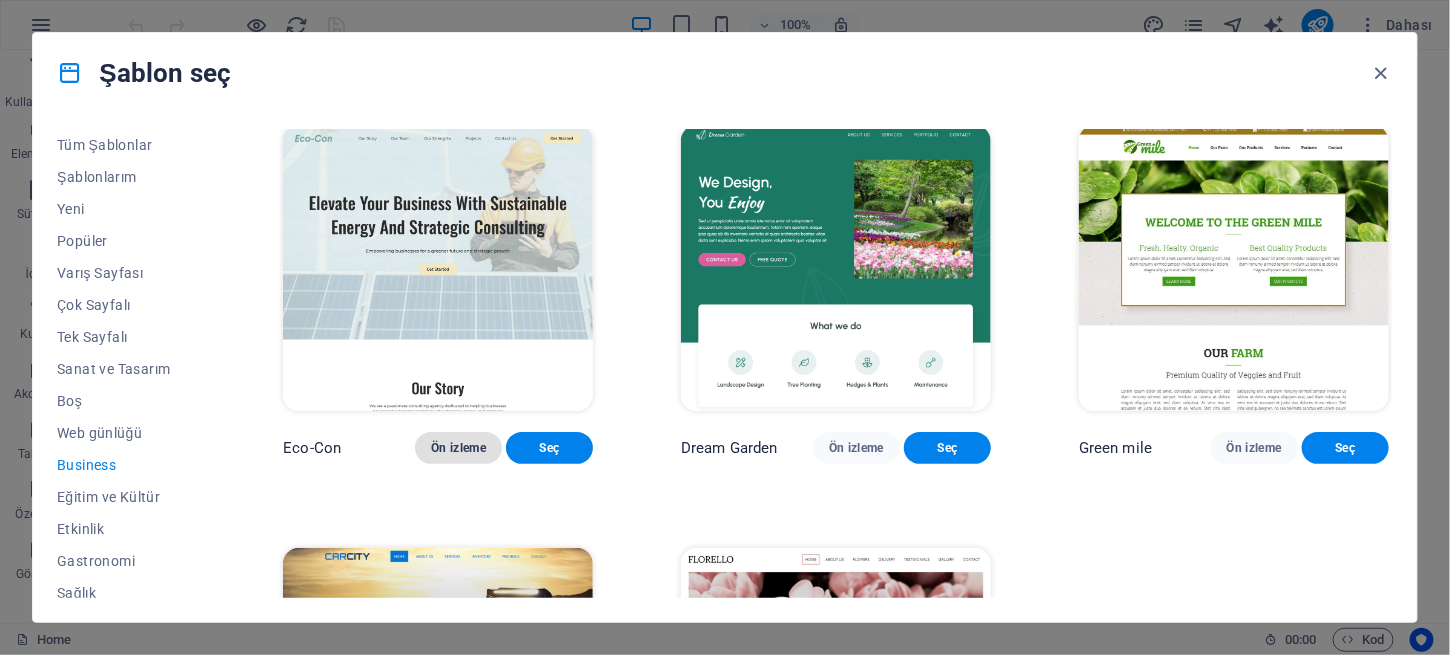 click on "Ön izleme" at bounding box center (458, 448) 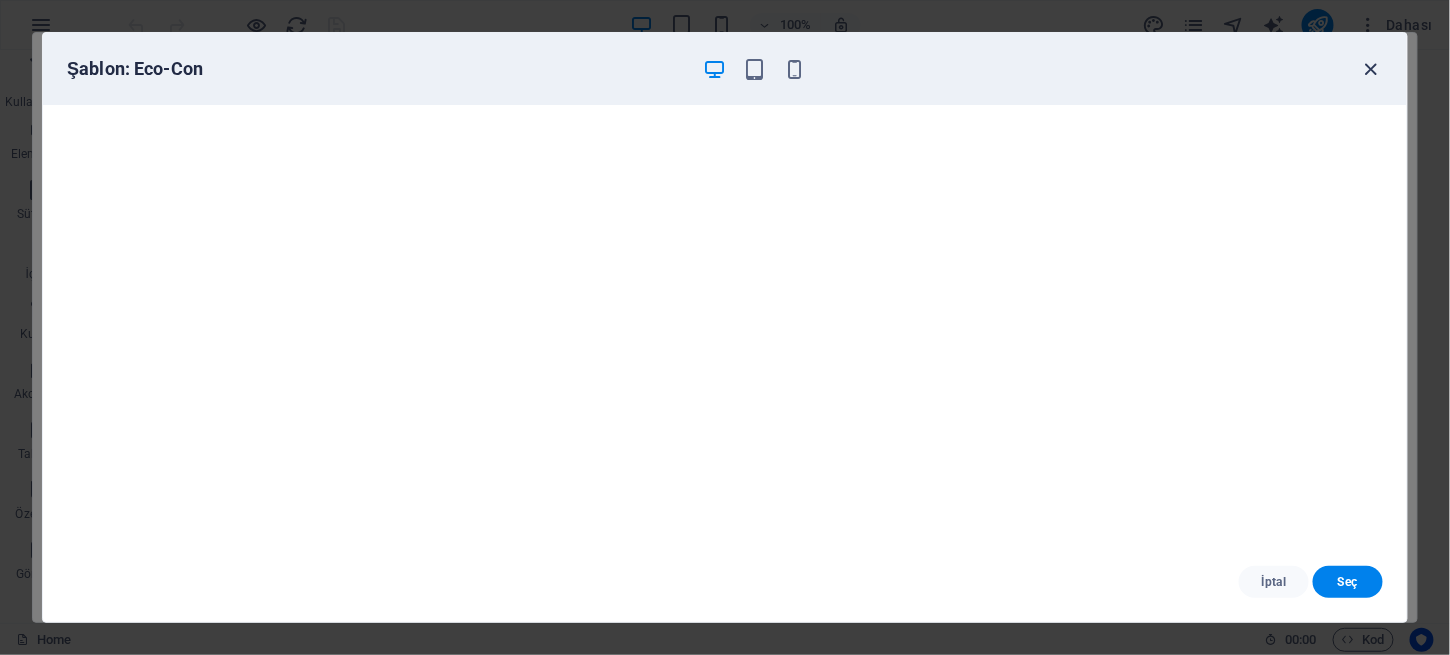 click at bounding box center [1371, 69] 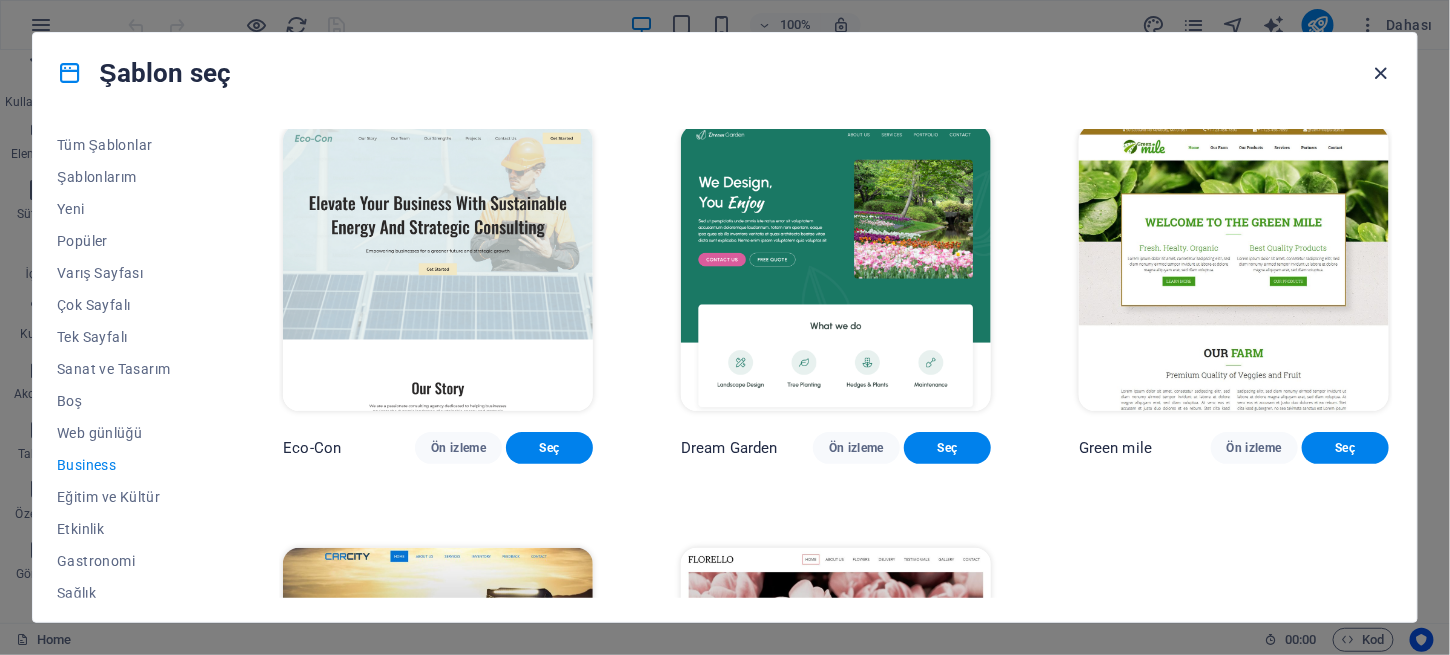 click at bounding box center [1381, 73] 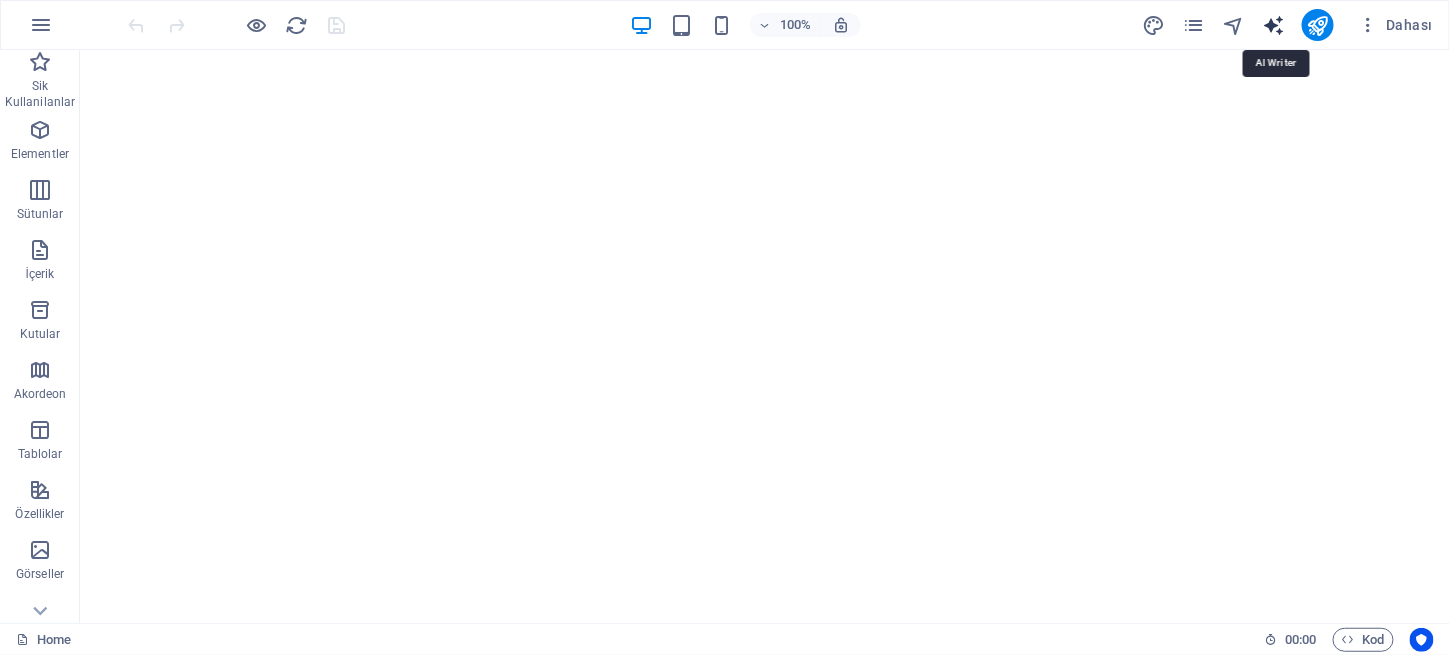 click at bounding box center (1274, 25) 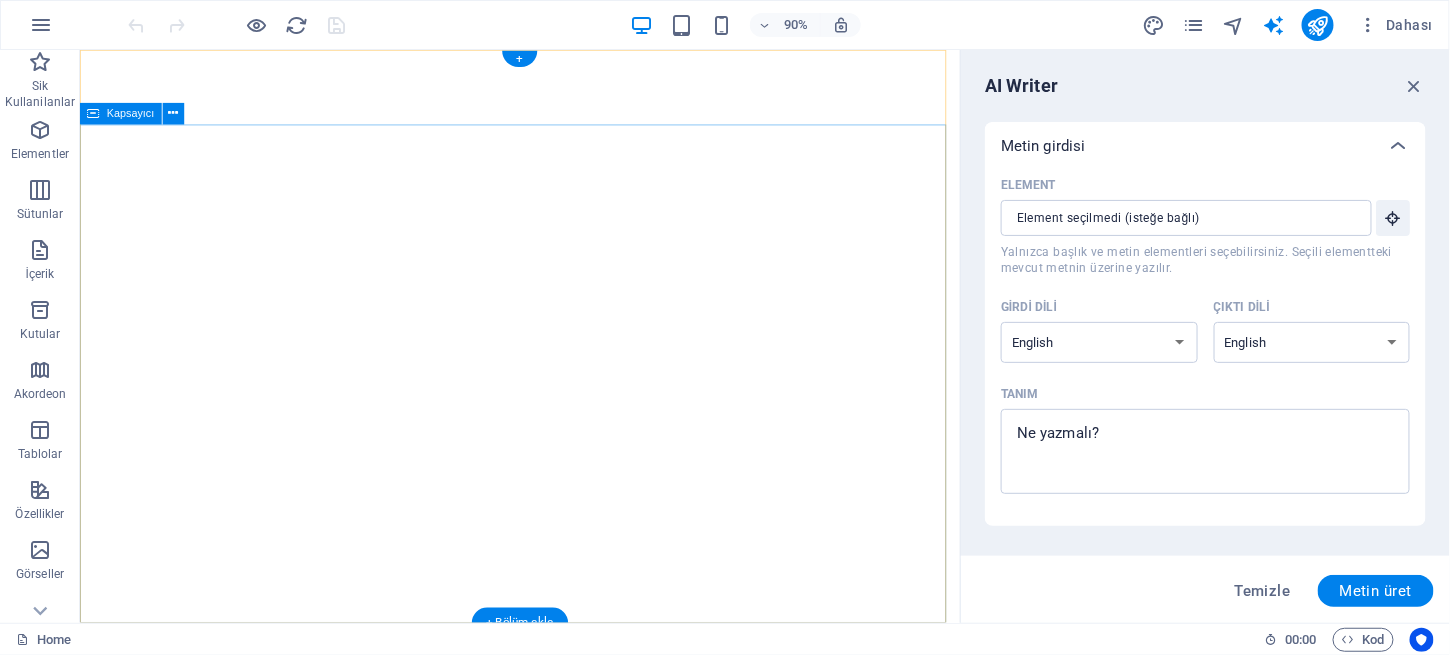 click on "REMOVE THE HURDLES IN YOUR LIFE START ATTRACTING THE LIFE YOU WANT START YOUR TOMORROW" at bounding box center (568, 1033) 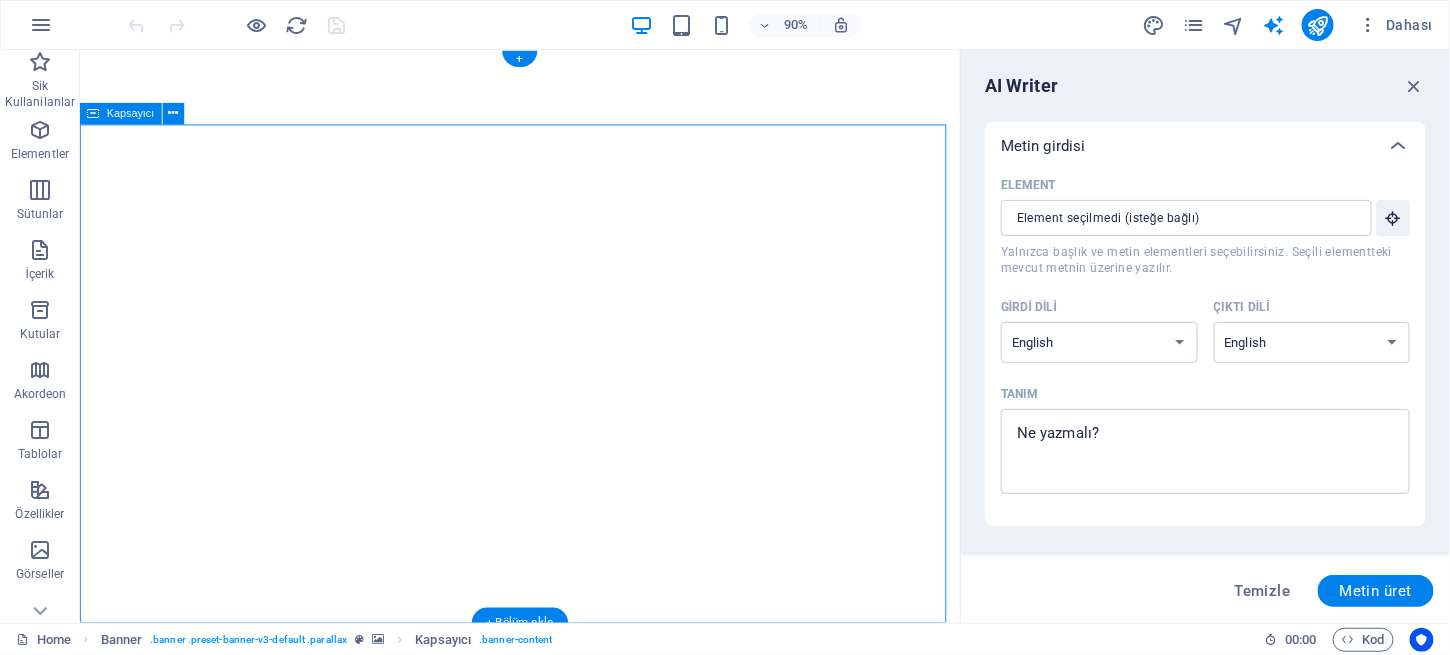 click on "REMOVE THE HURDLES IN YOUR LIFE START ATTRACTING THE LIFE YOU WANT START YOUR TOMORROW" at bounding box center (568, 1033) 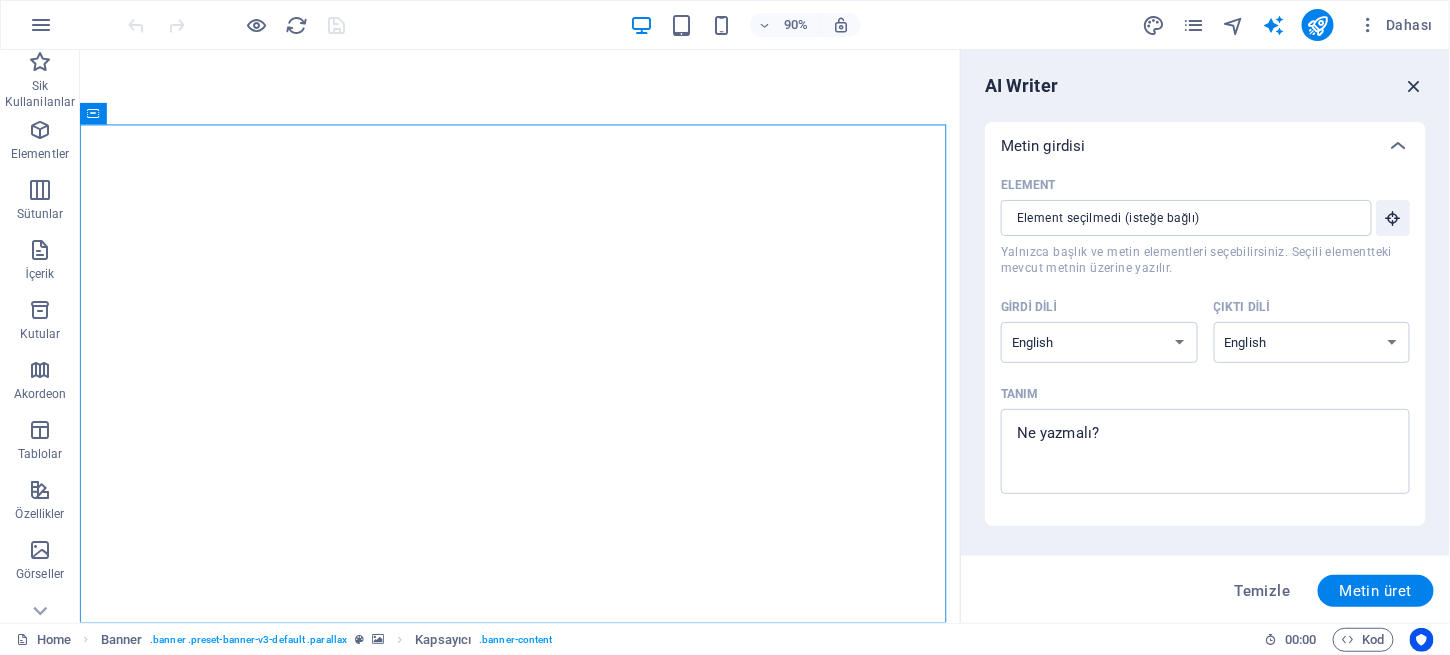 click at bounding box center [1415, 86] 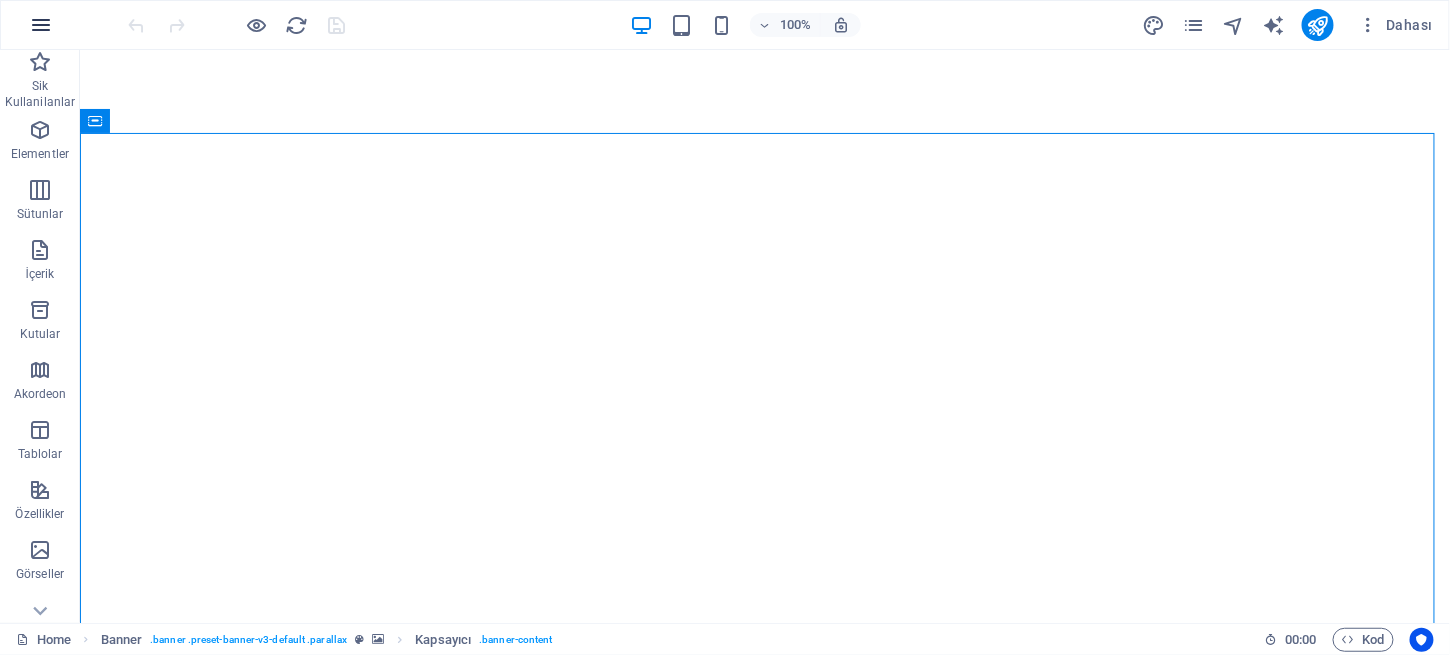 click at bounding box center (41, 25) 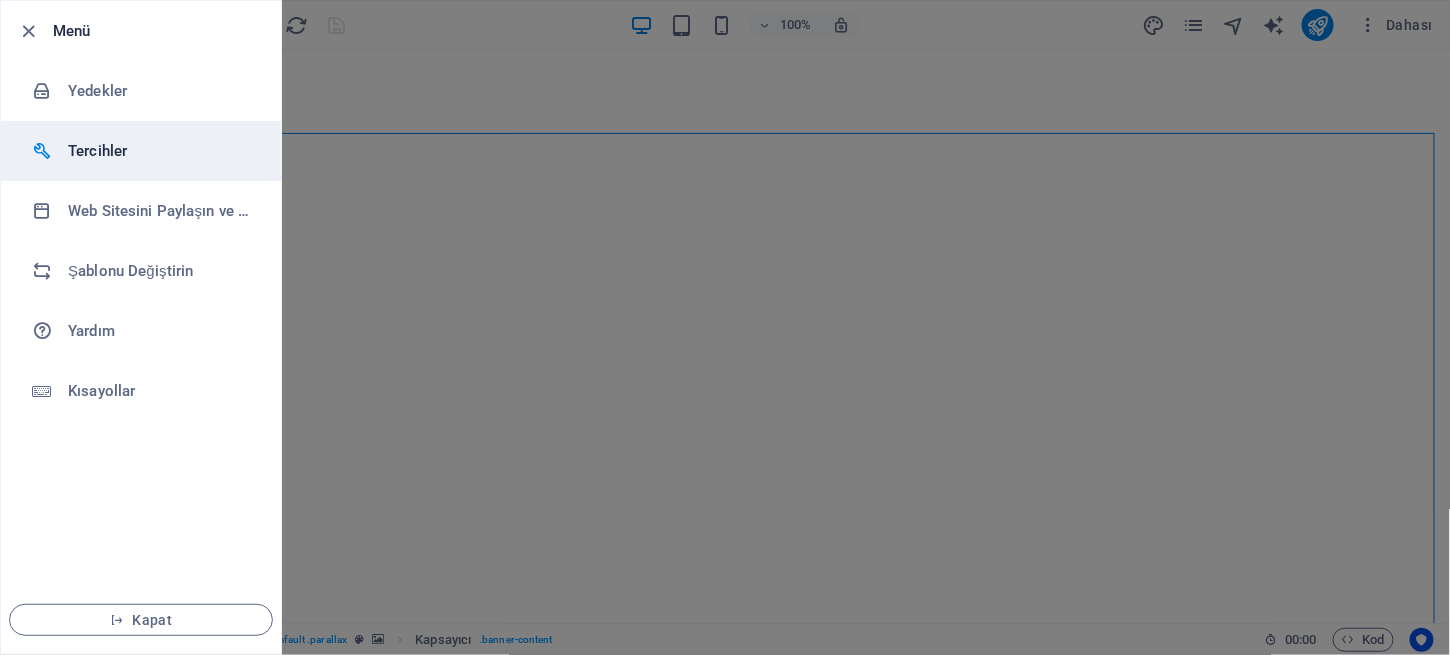 click on "Tercihler" at bounding box center [160, 151] 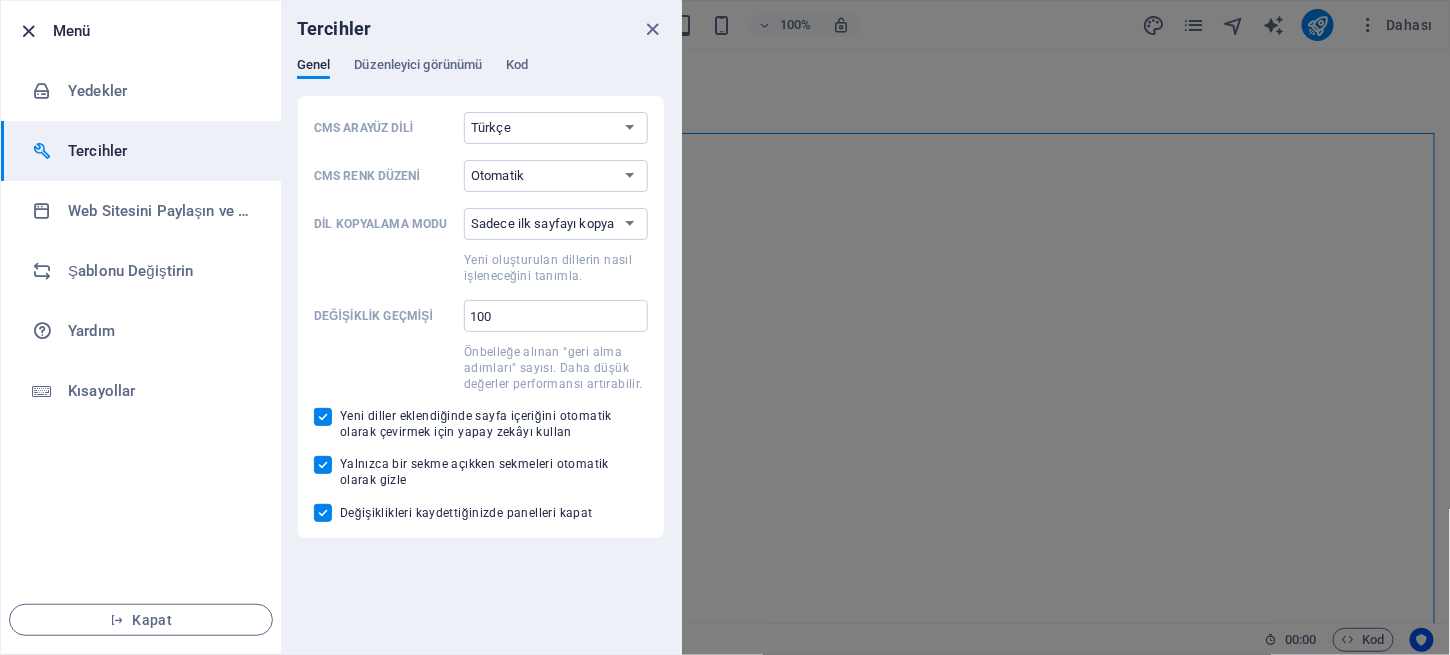 click at bounding box center (29, 31) 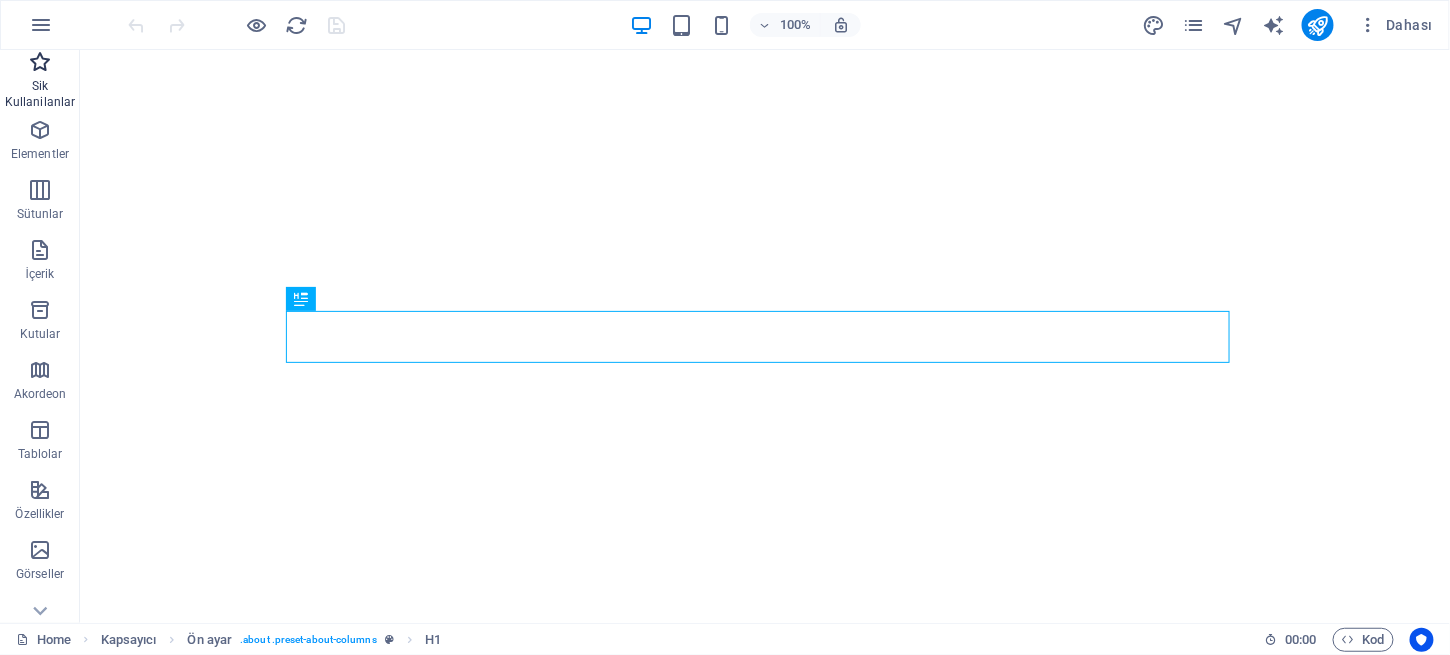 scroll, scrollTop: 406, scrollLeft: 0, axis: vertical 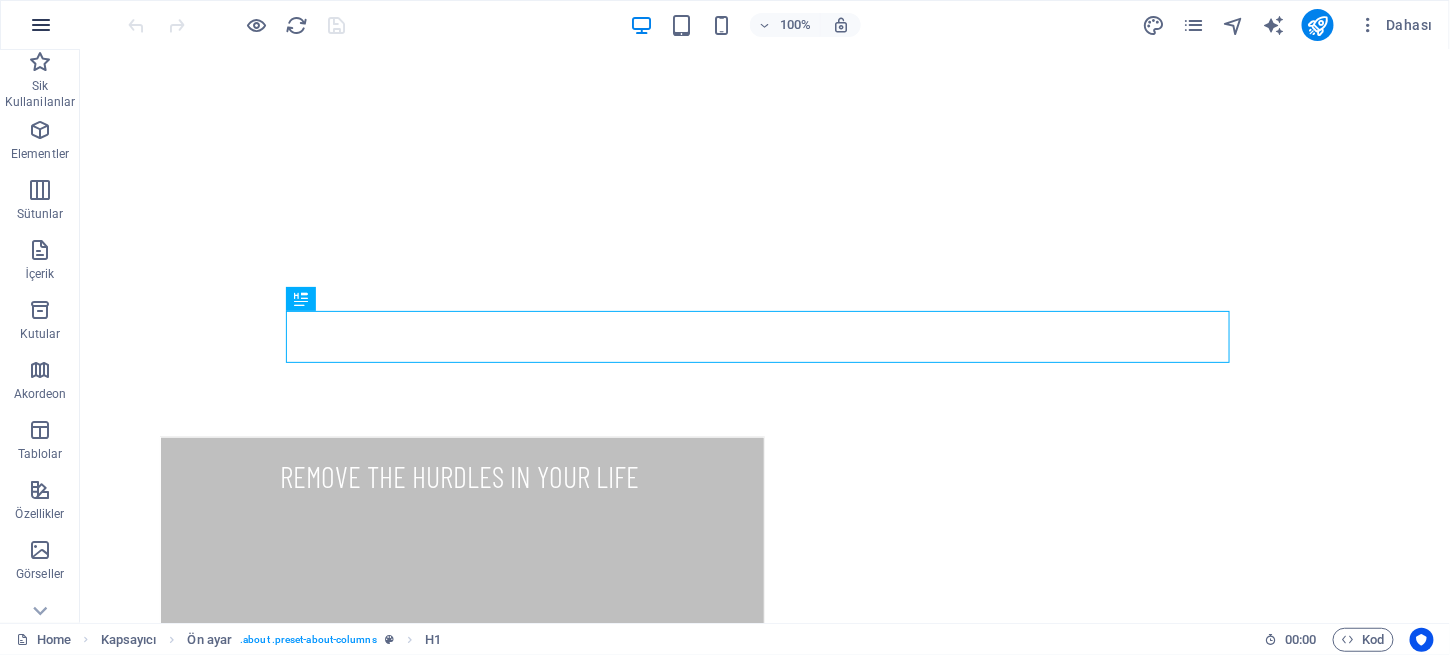 click at bounding box center (41, 25) 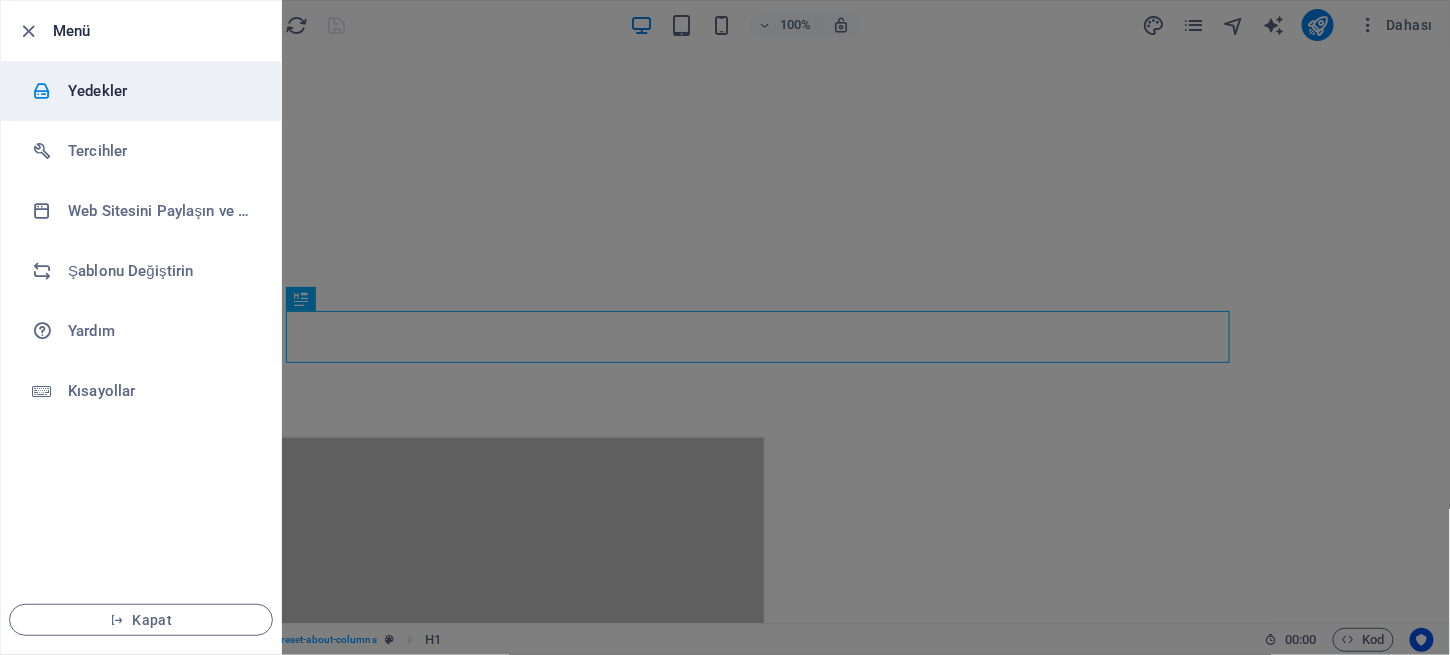 click on "Yedekler" at bounding box center (160, 91) 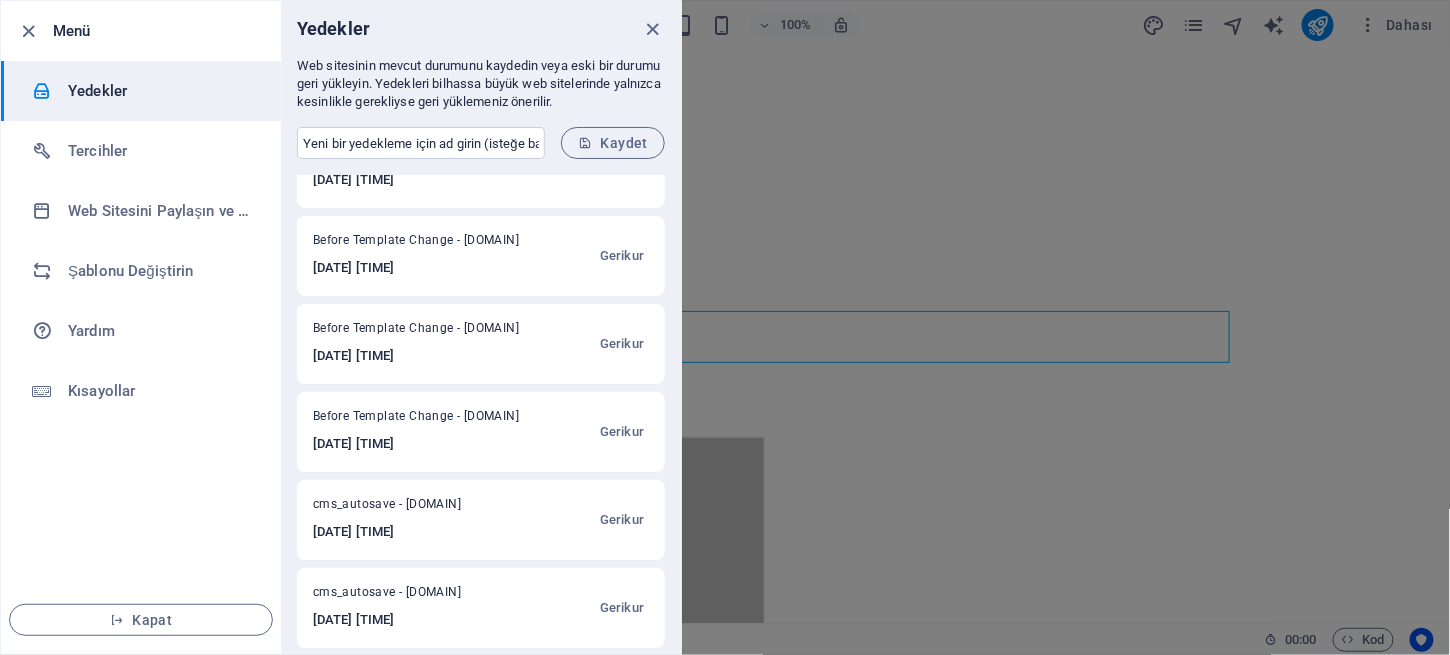 scroll, scrollTop: 1551, scrollLeft: 0, axis: vertical 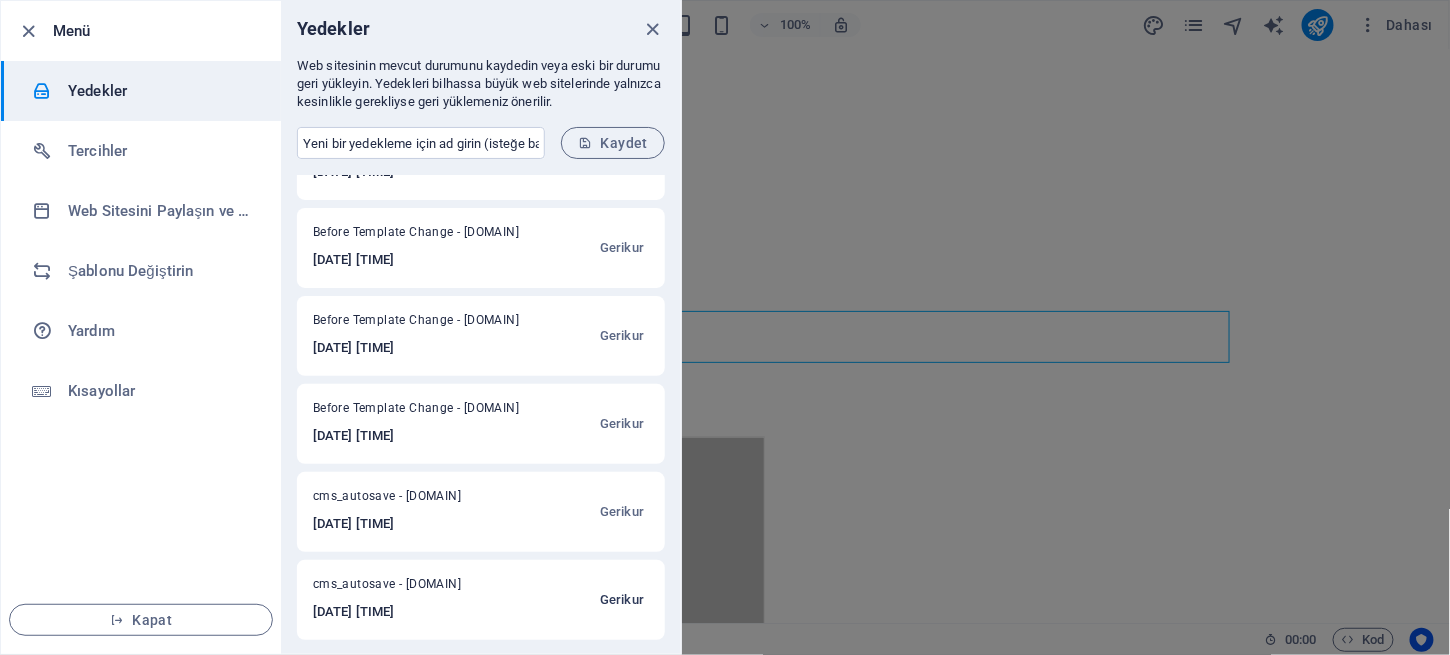 click on "Gerikur" at bounding box center [622, 600] 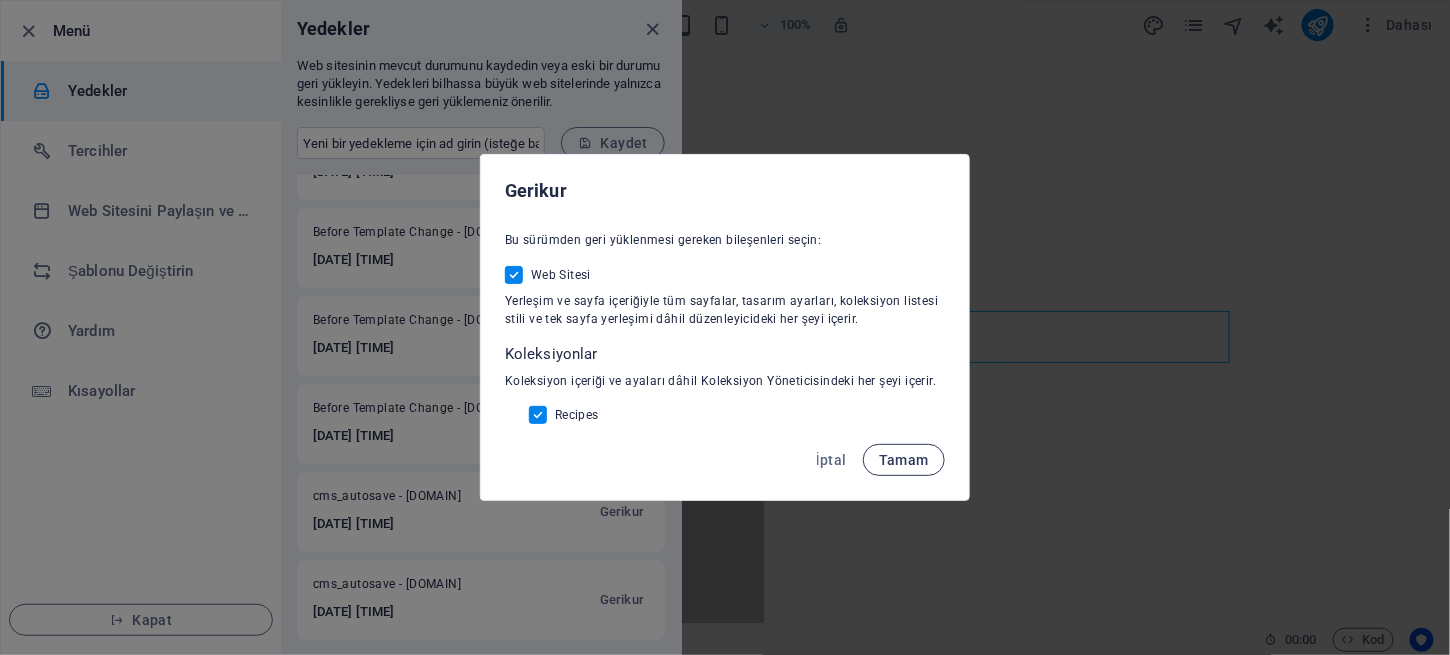 click on "Tamam" at bounding box center (904, 460) 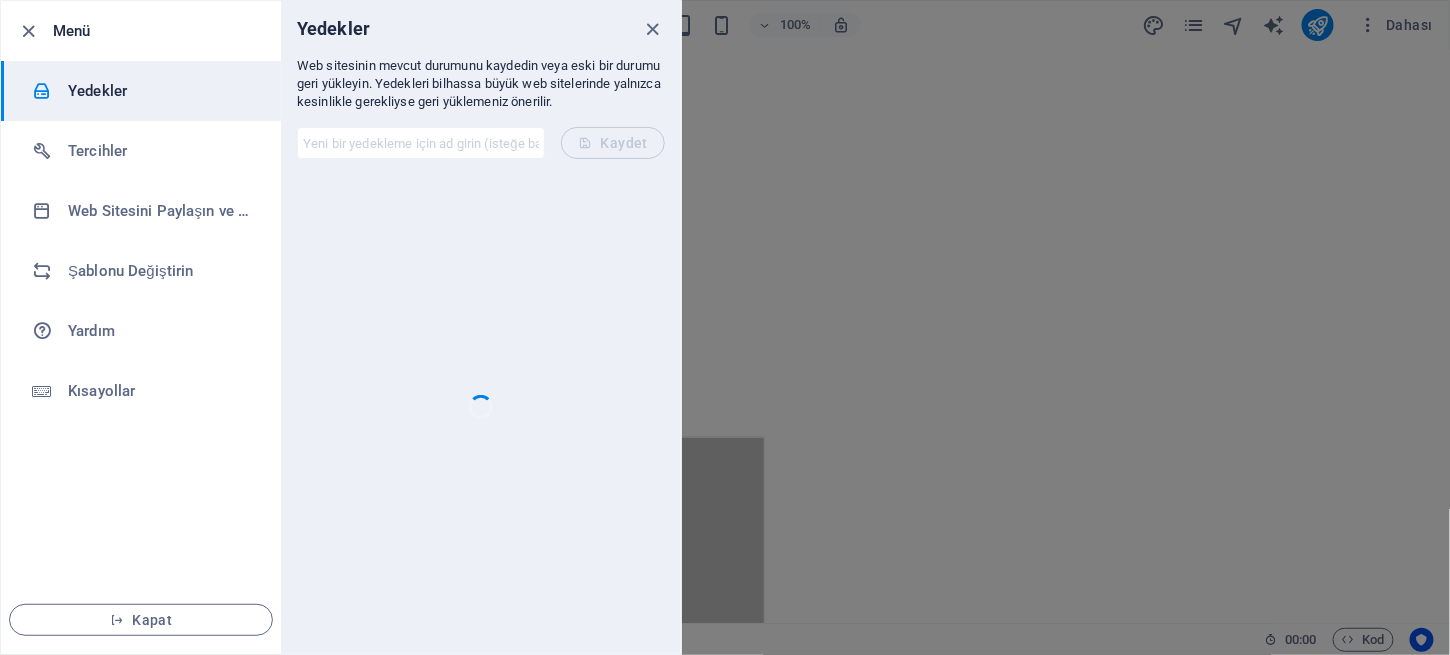 scroll, scrollTop: 0, scrollLeft: 0, axis: both 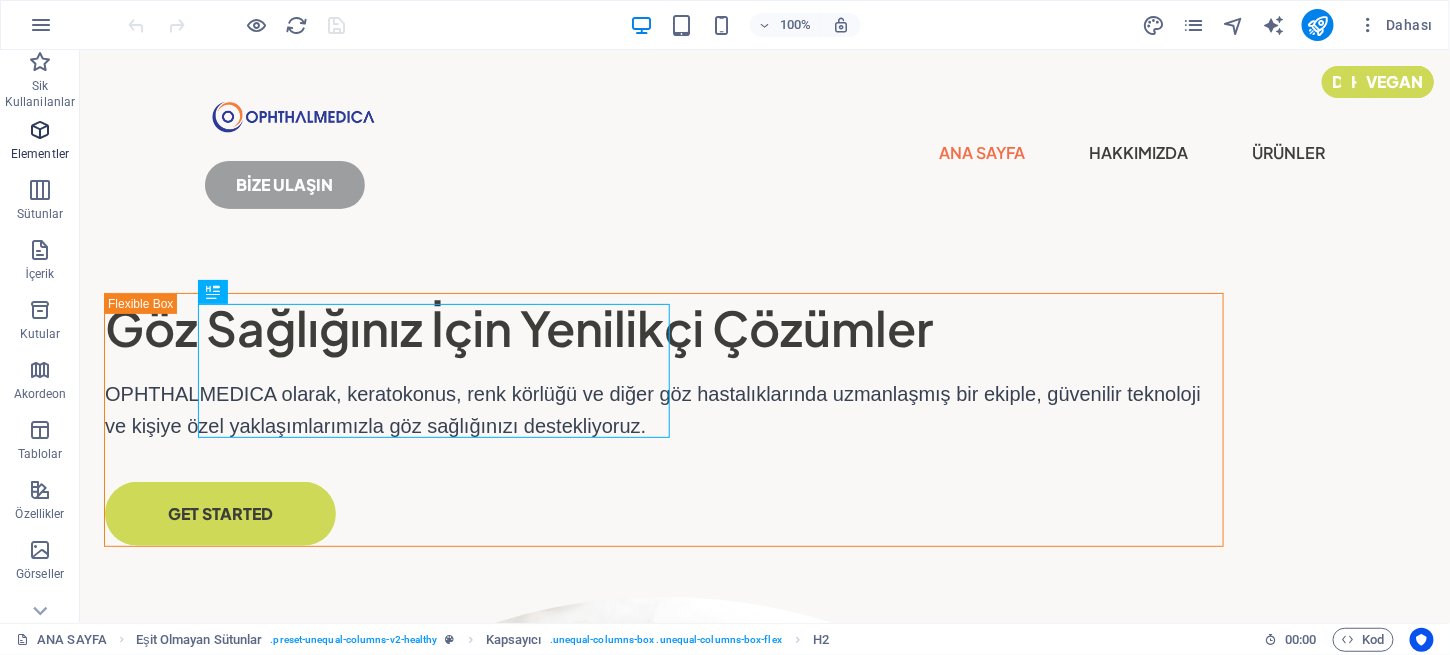 click at bounding box center [40, 130] 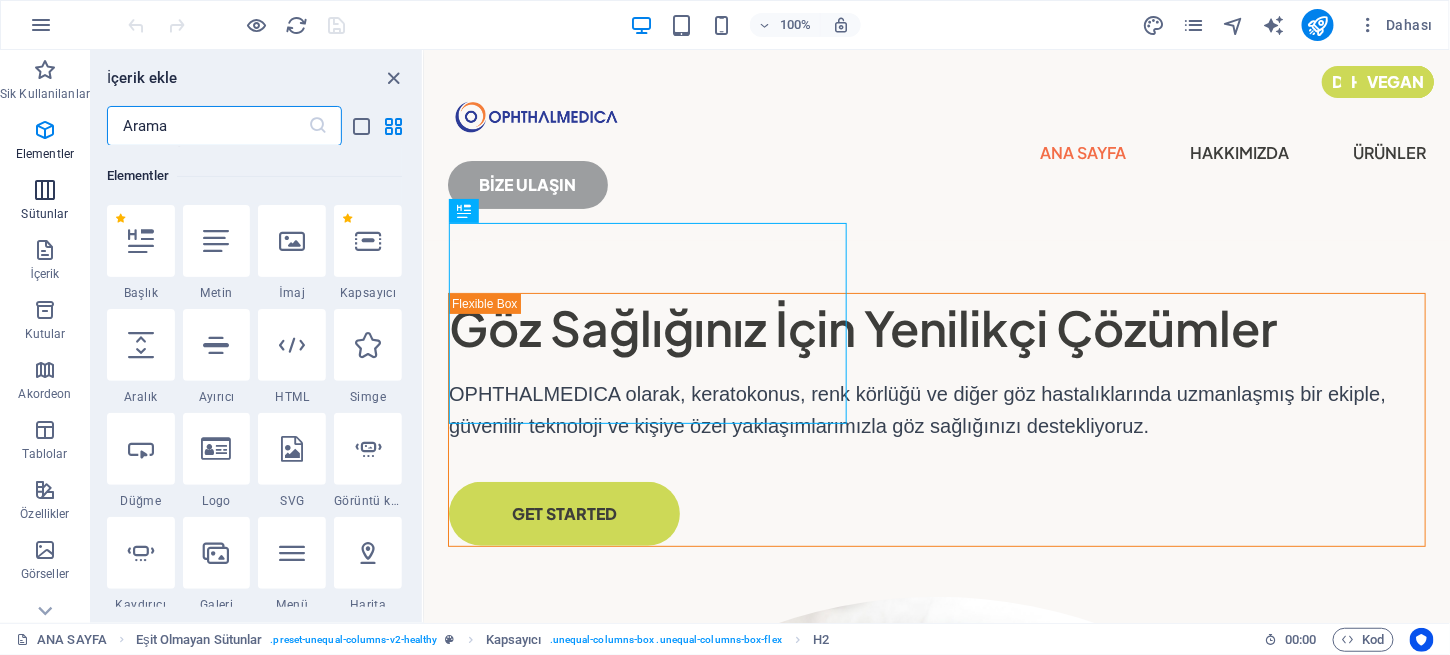 scroll, scrollTop: 212, scrollLeft: 0, axis: vertical 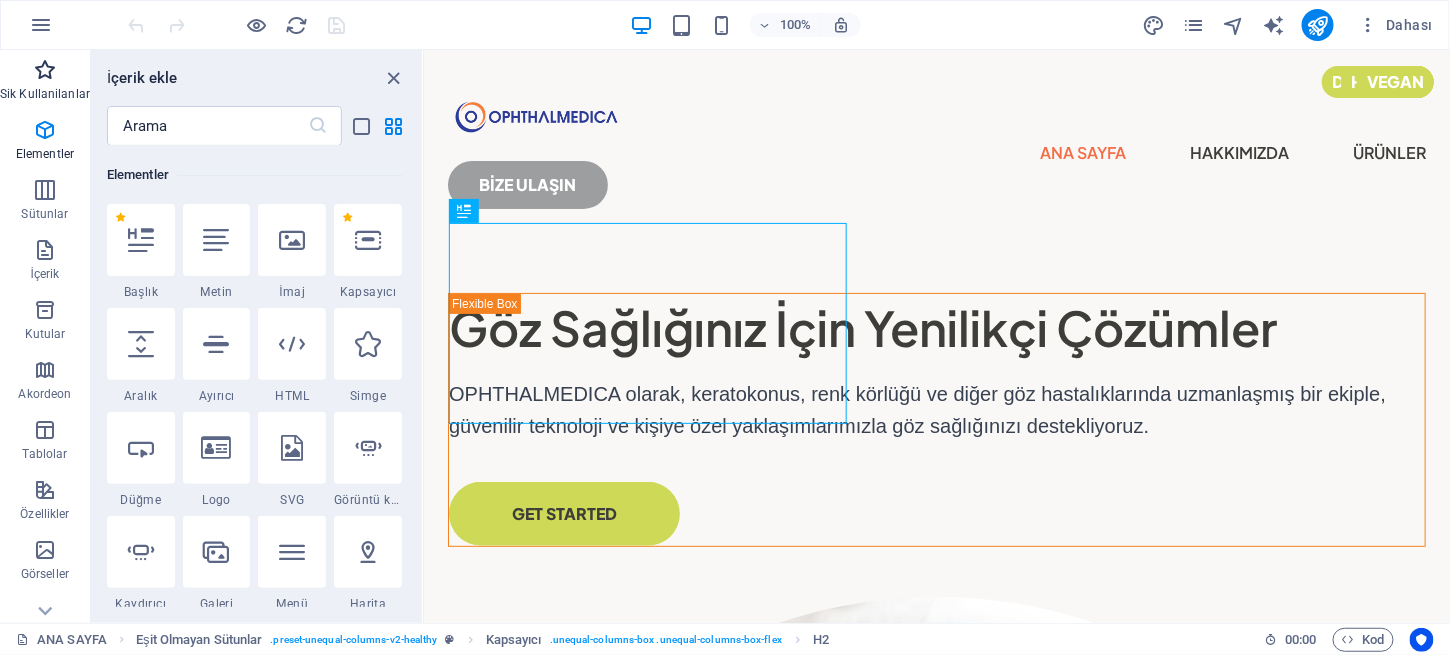 click at bounding box center (45, 70) 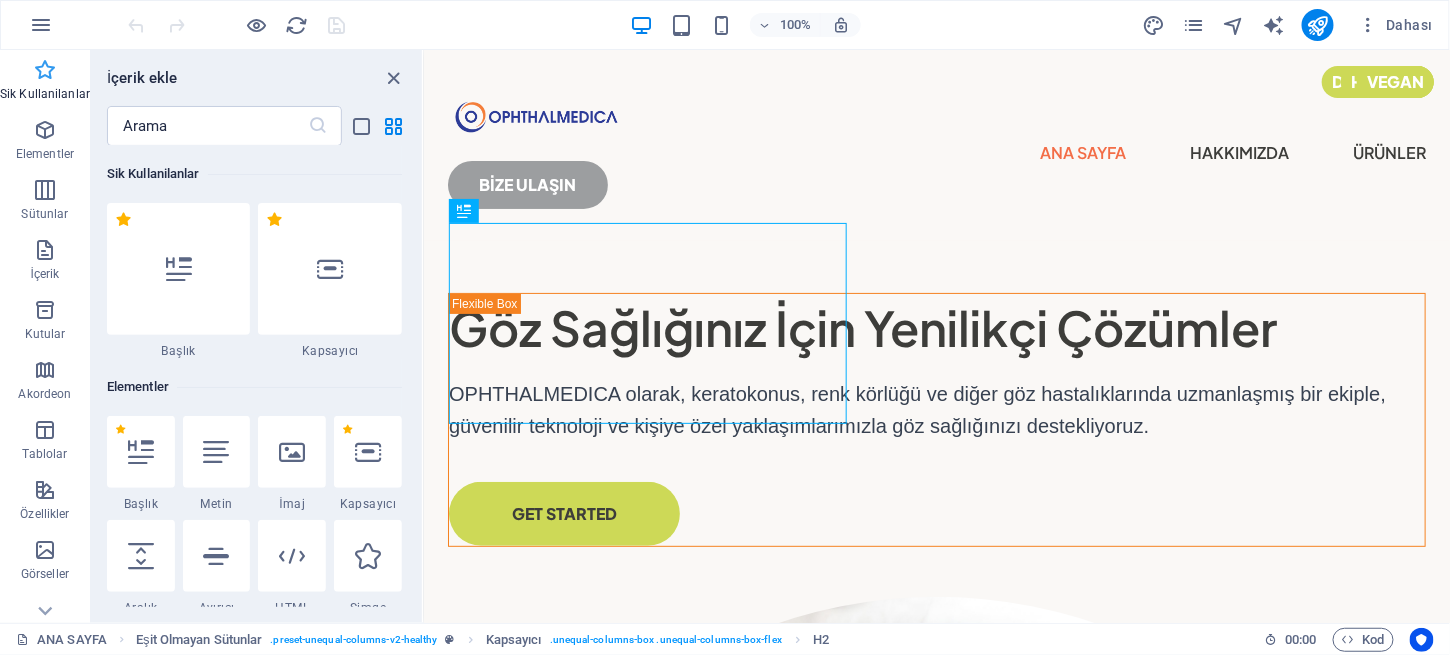 scroll, scrollTop: 0, scrollLeft: 0, axis: both 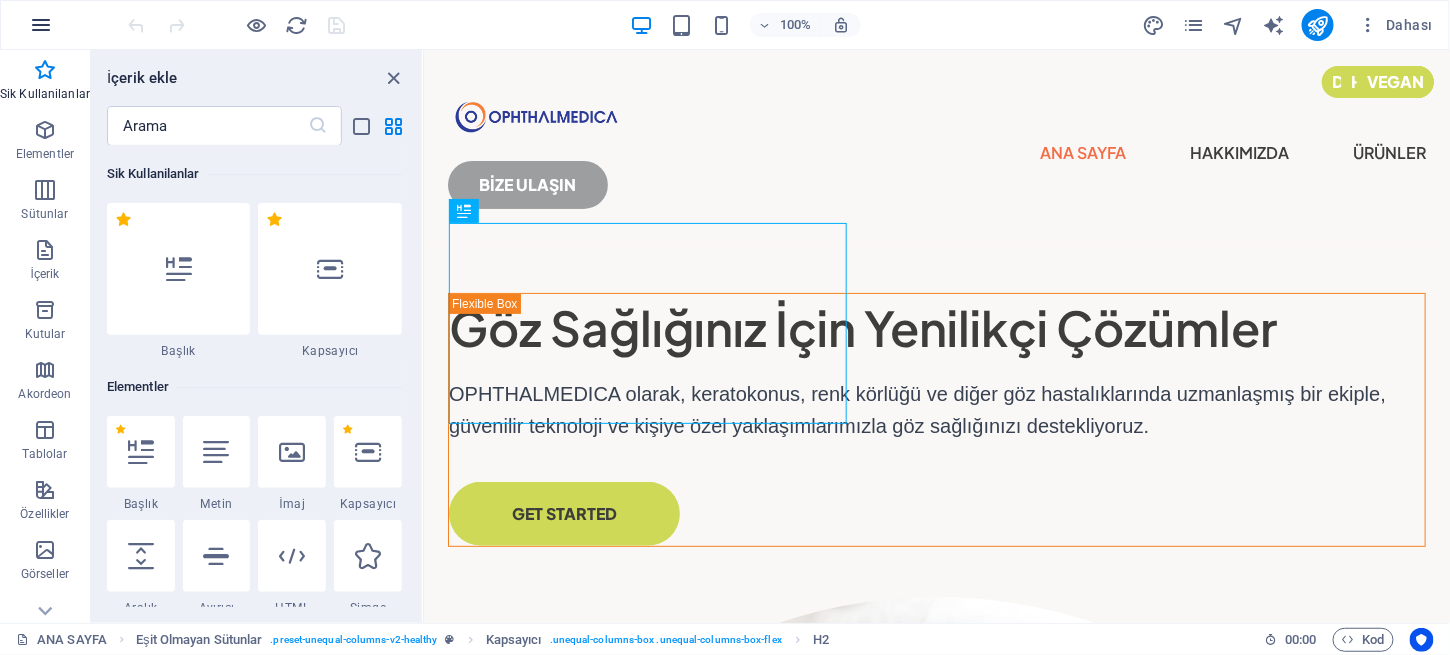 click at bounding box center (41, 25) 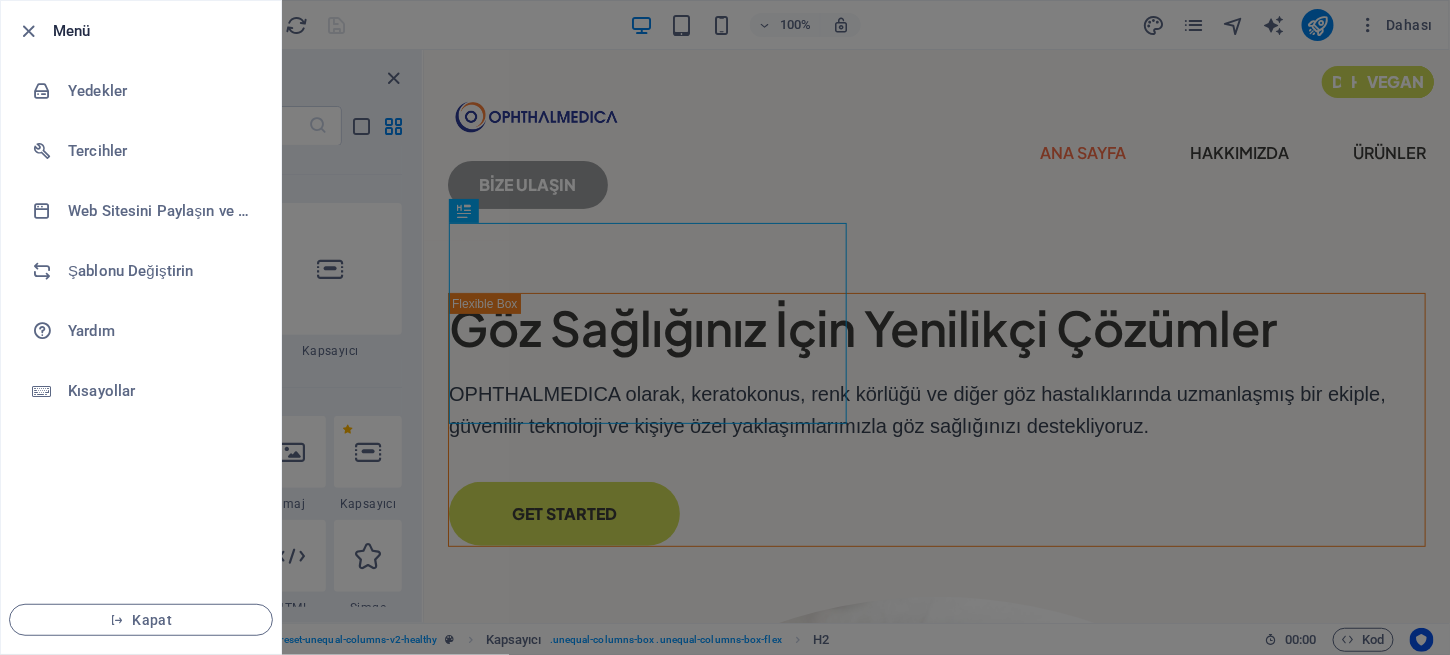 click on "Menü" at bounding box center [159, 31] 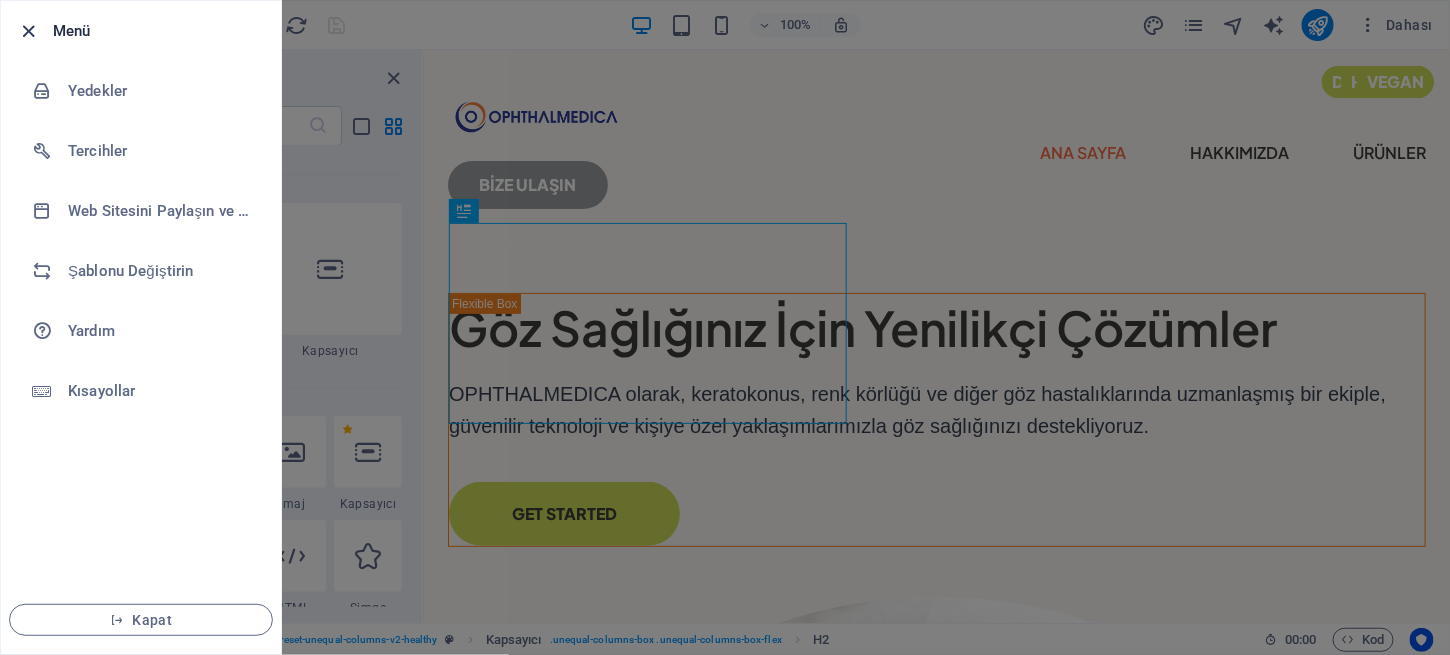 click at bounding box center (29, 31) 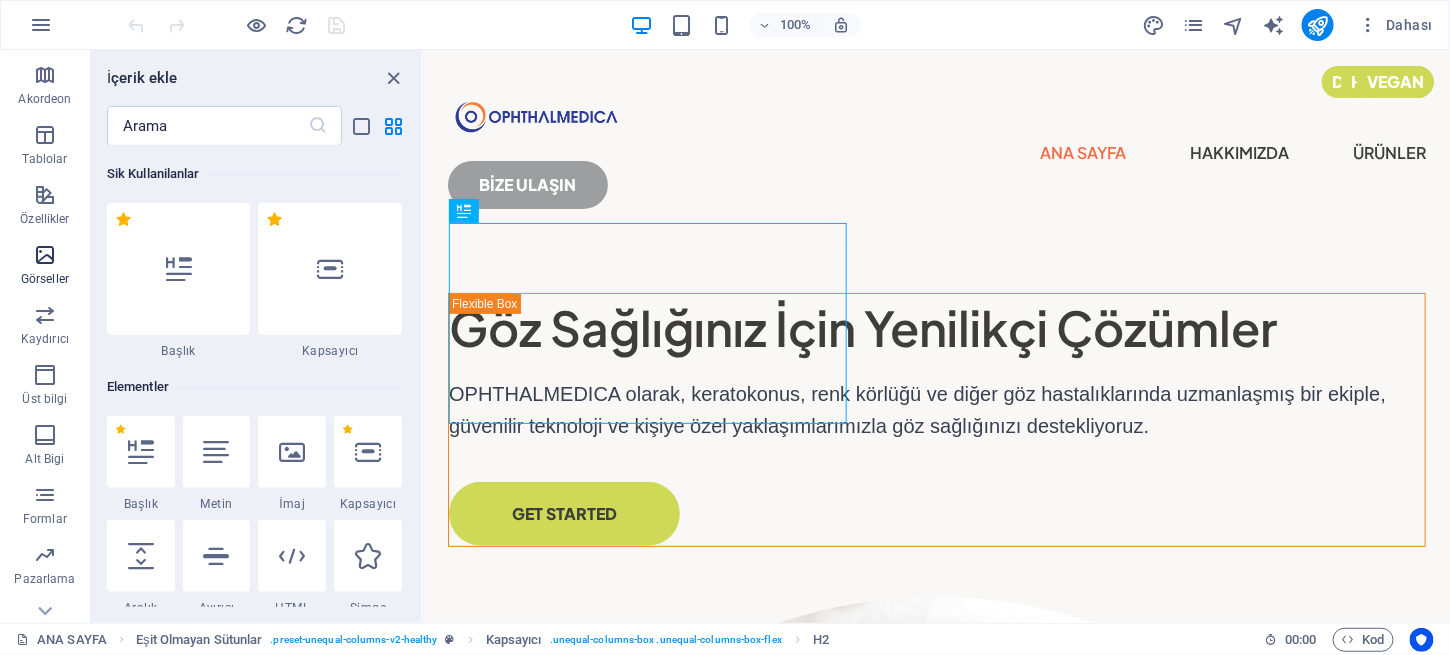 scroll, scrollTop: 326, scrollLeft: 0, axis: vertical 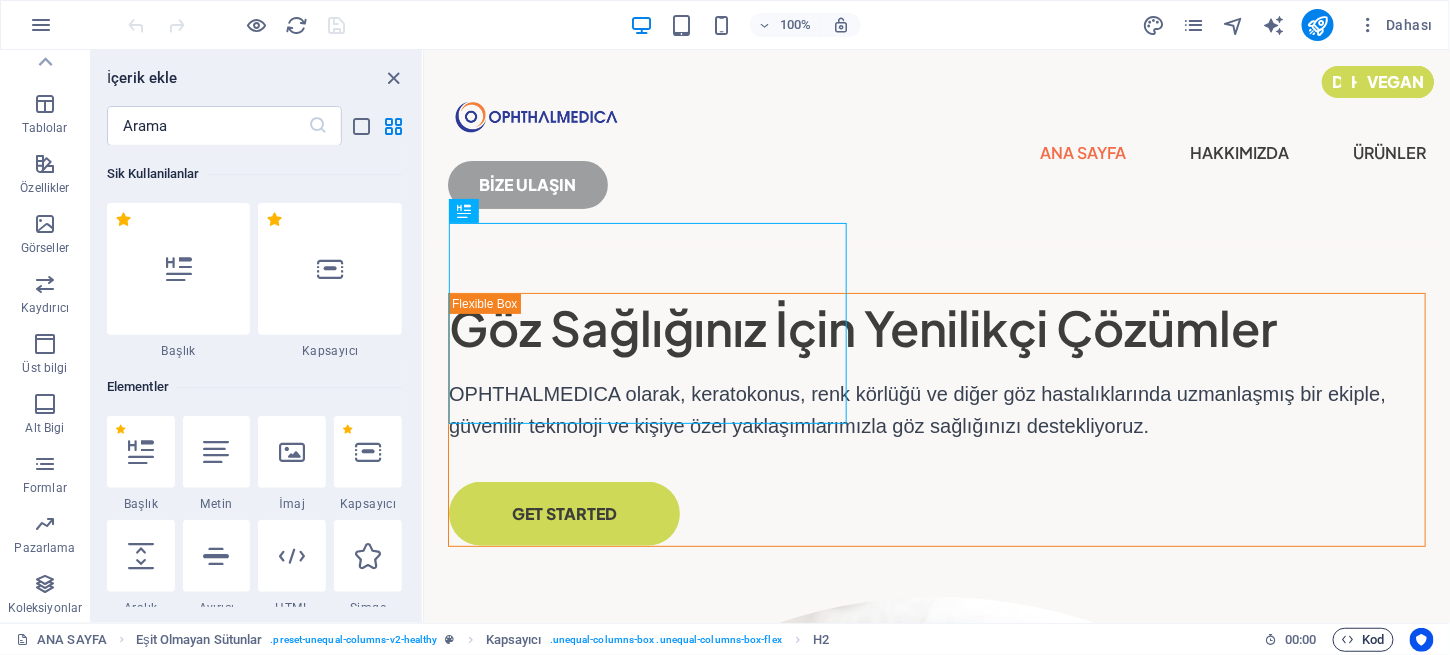 click at bounding box center (1348, 639) 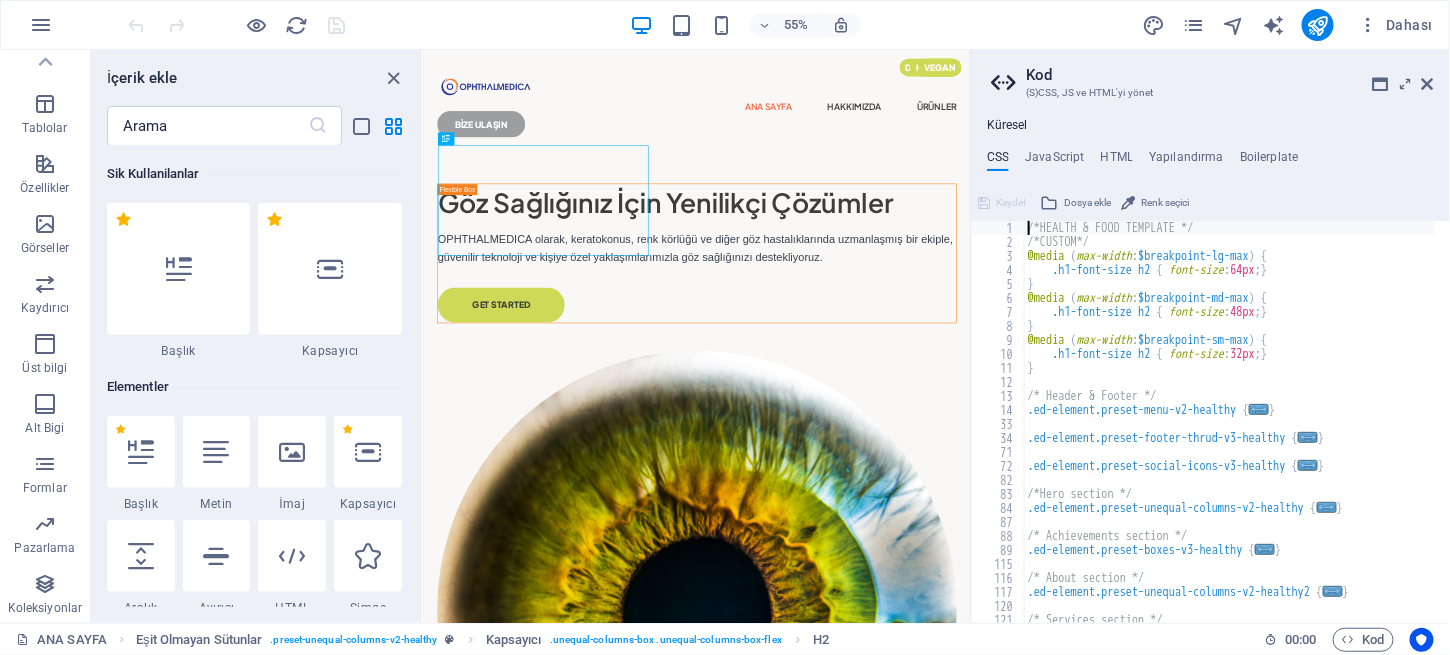 type on ");
}" 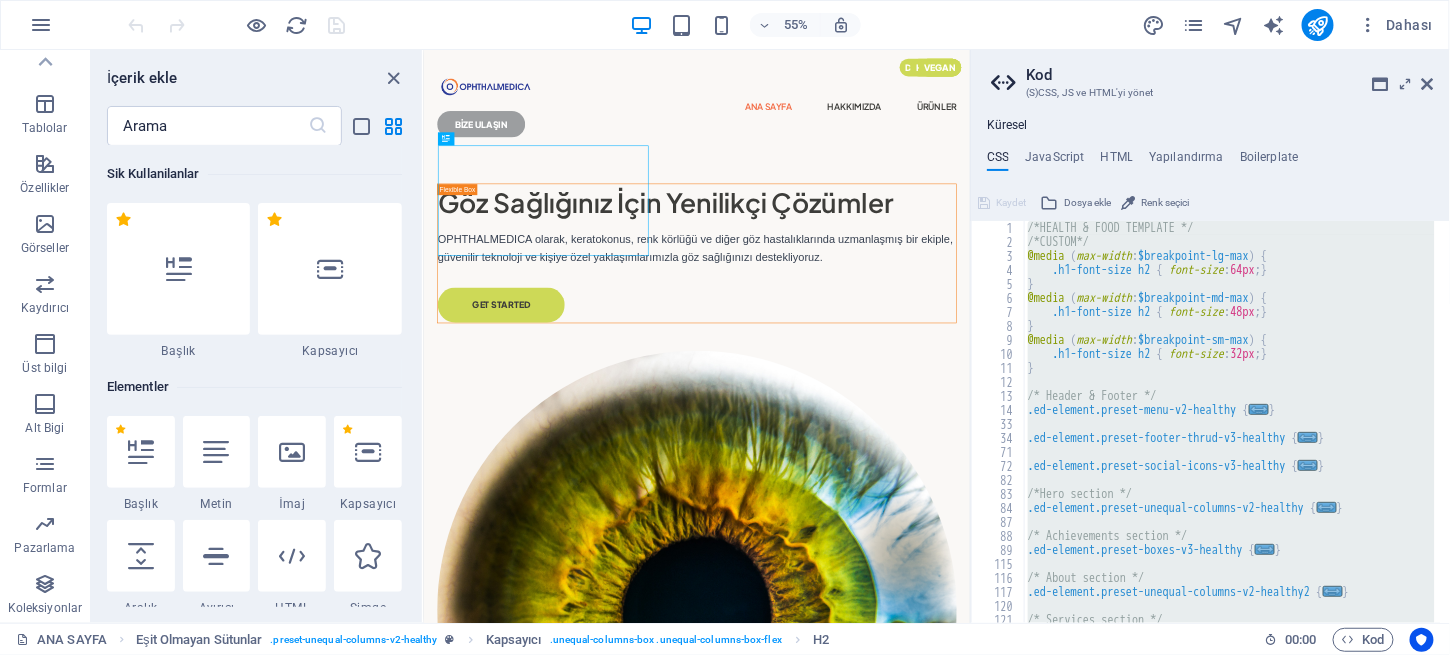 scroll, scrollTop: 10993, scrollLeft: 0, axis: vertical 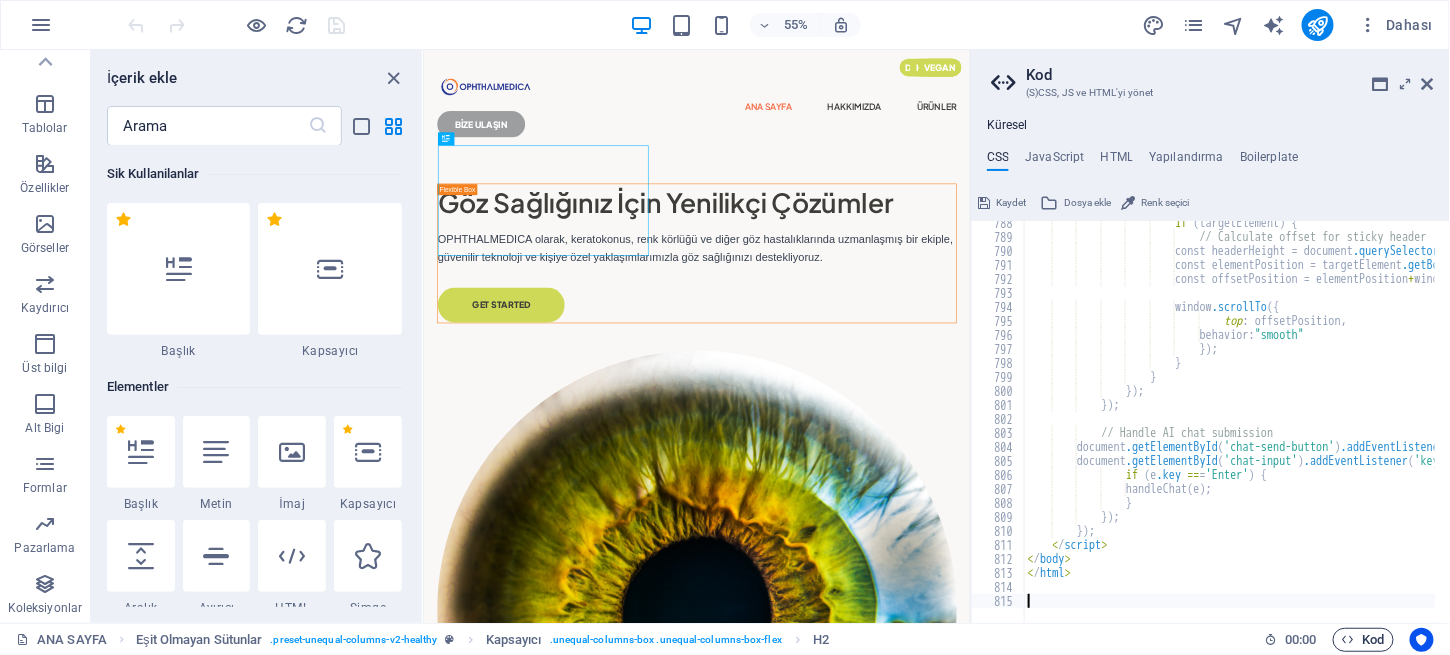 type 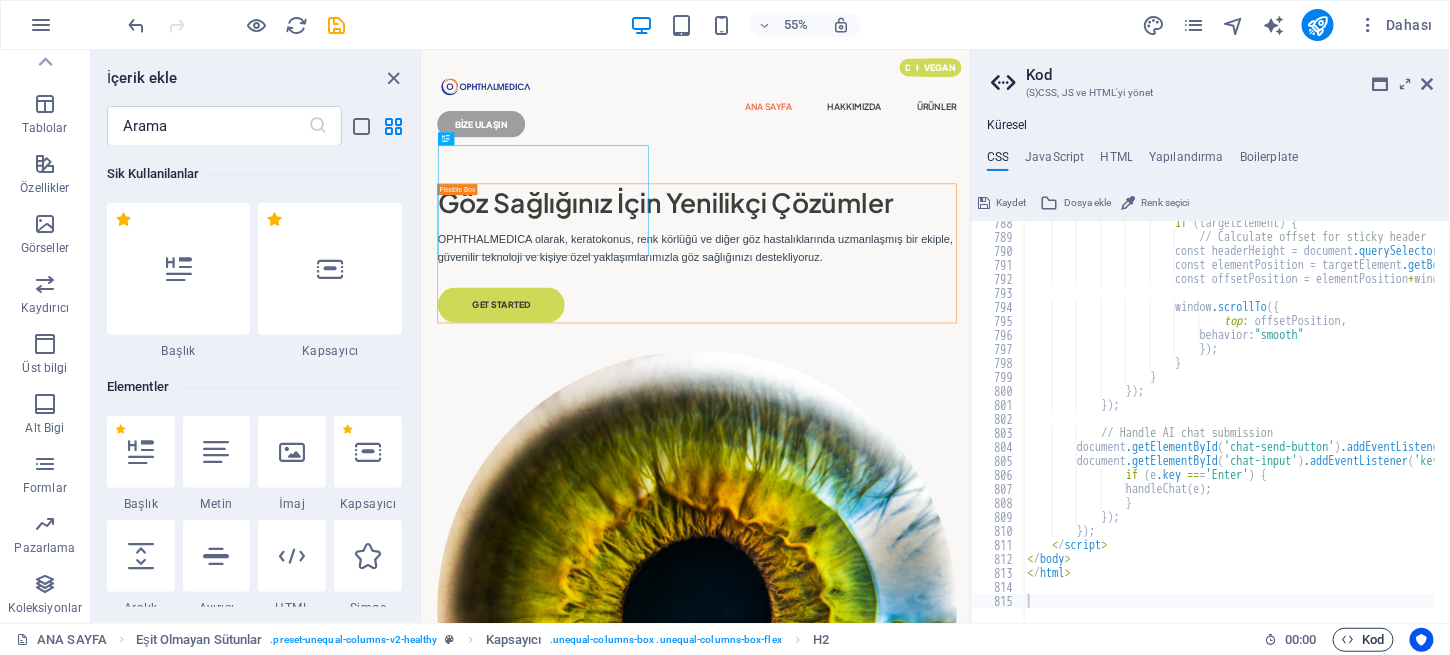 click on "Kod" at bounding box center (1363, 640) 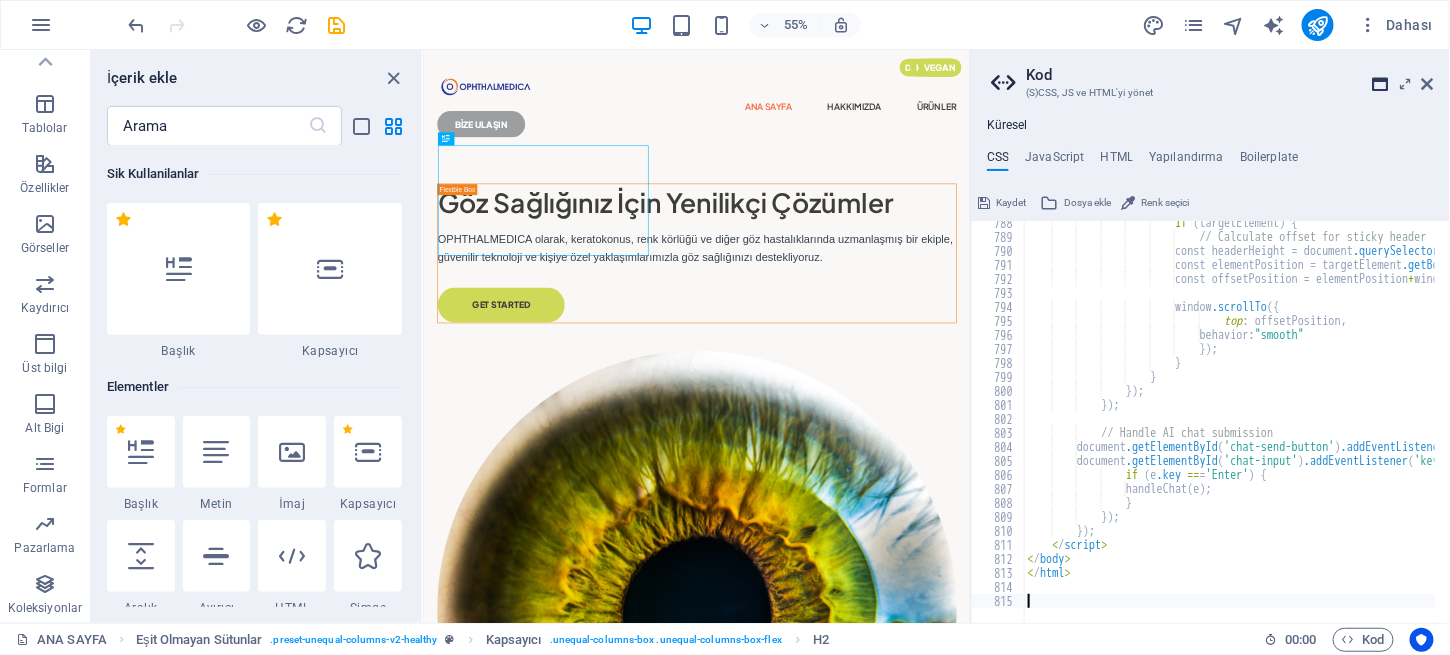 click at bounding box center [1381, 84] 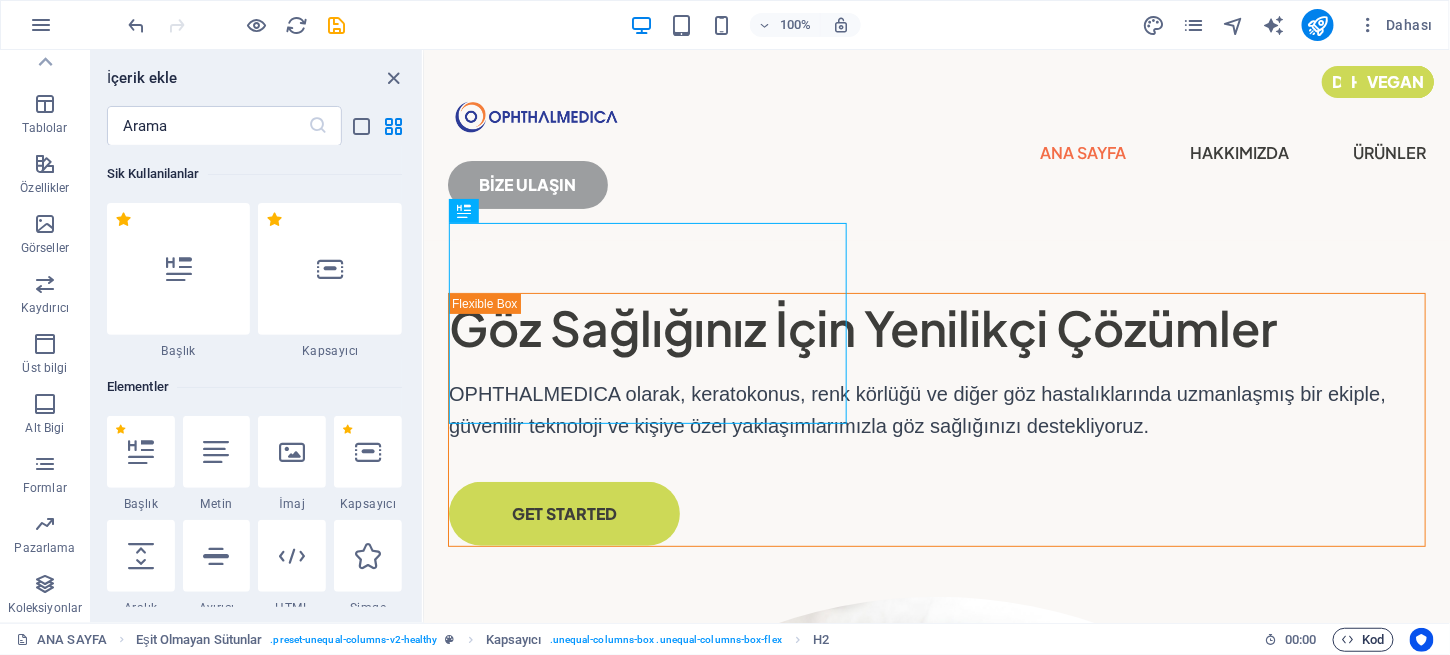 click at bounding box center [1348, 639] 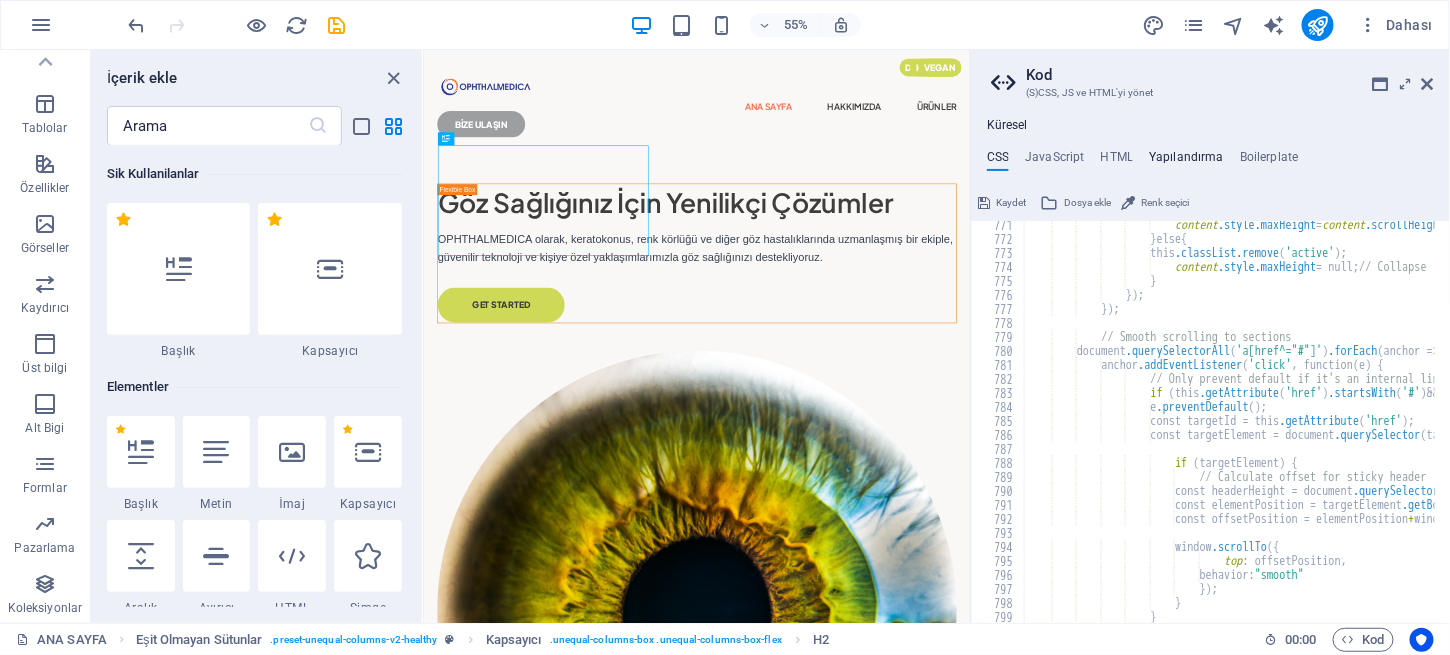 scroll, scrollTop: 10783, scrollLeft: 0, axis: vertical 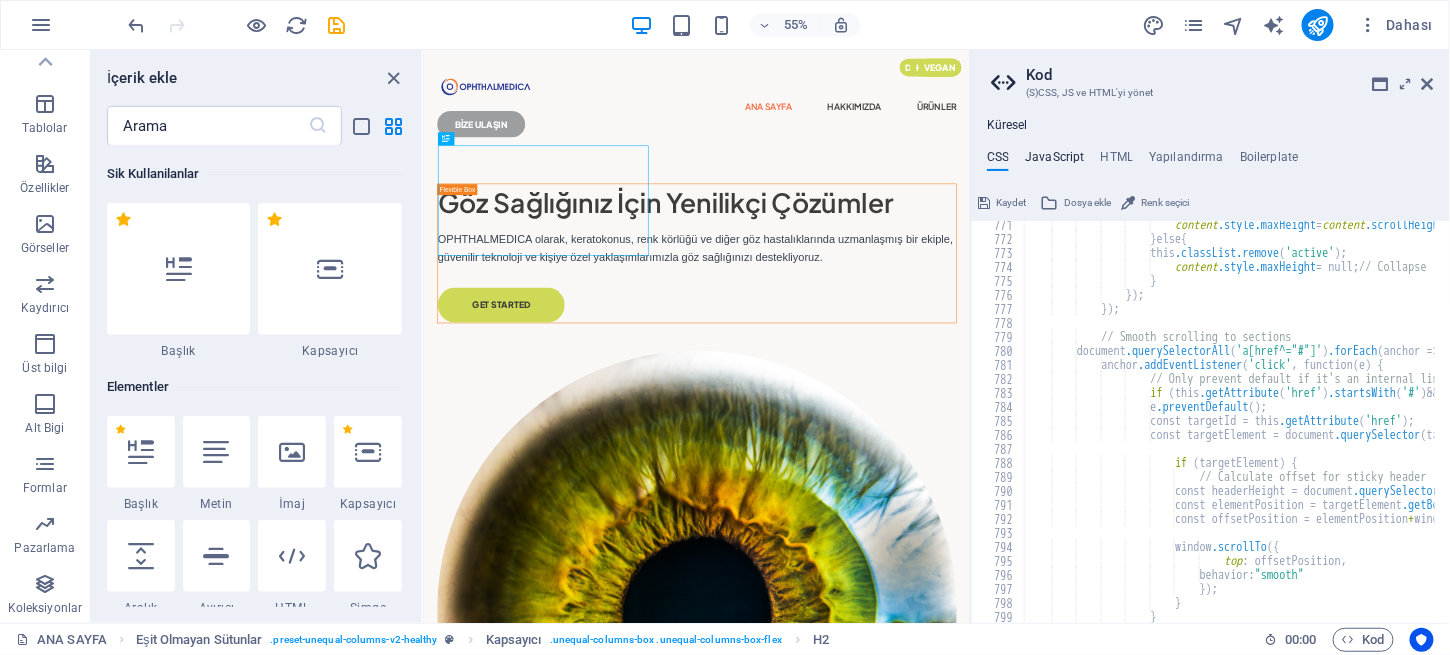 click on "JavaScript" at bounding box center (1054, 161) 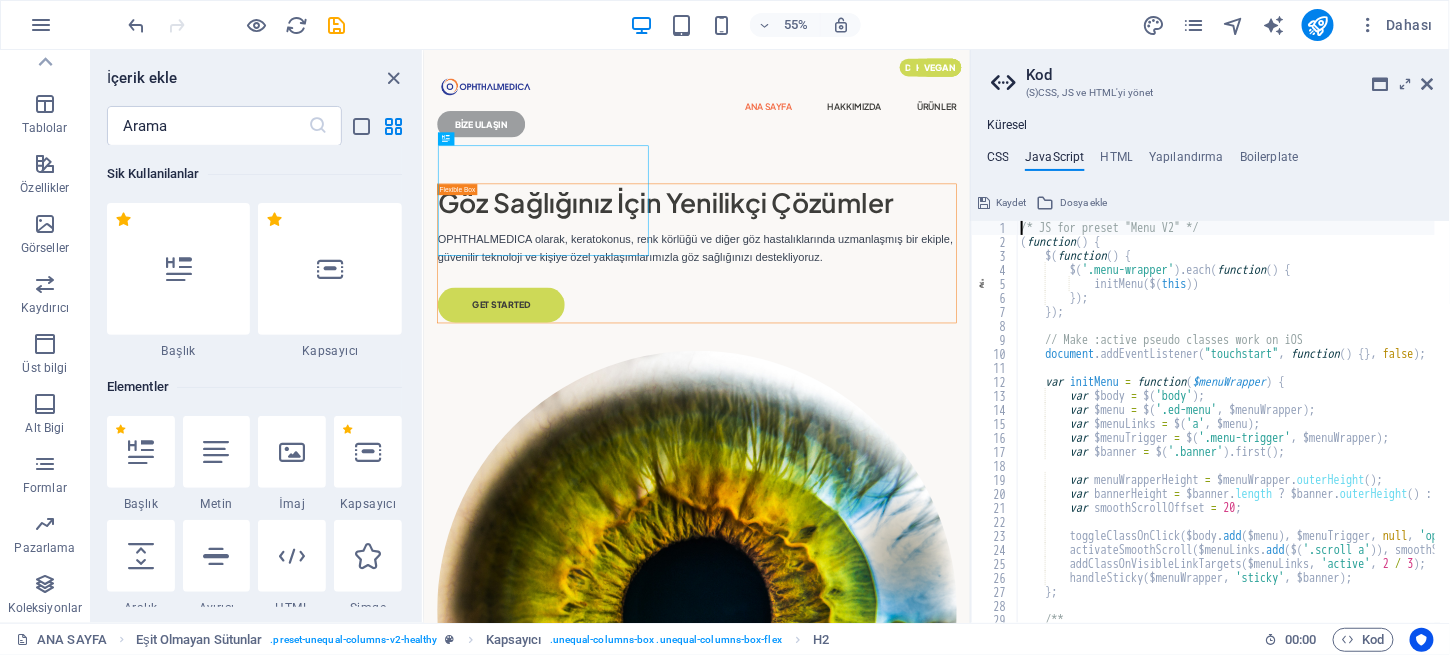 click on "CSS" at bounding box center (998, 161) 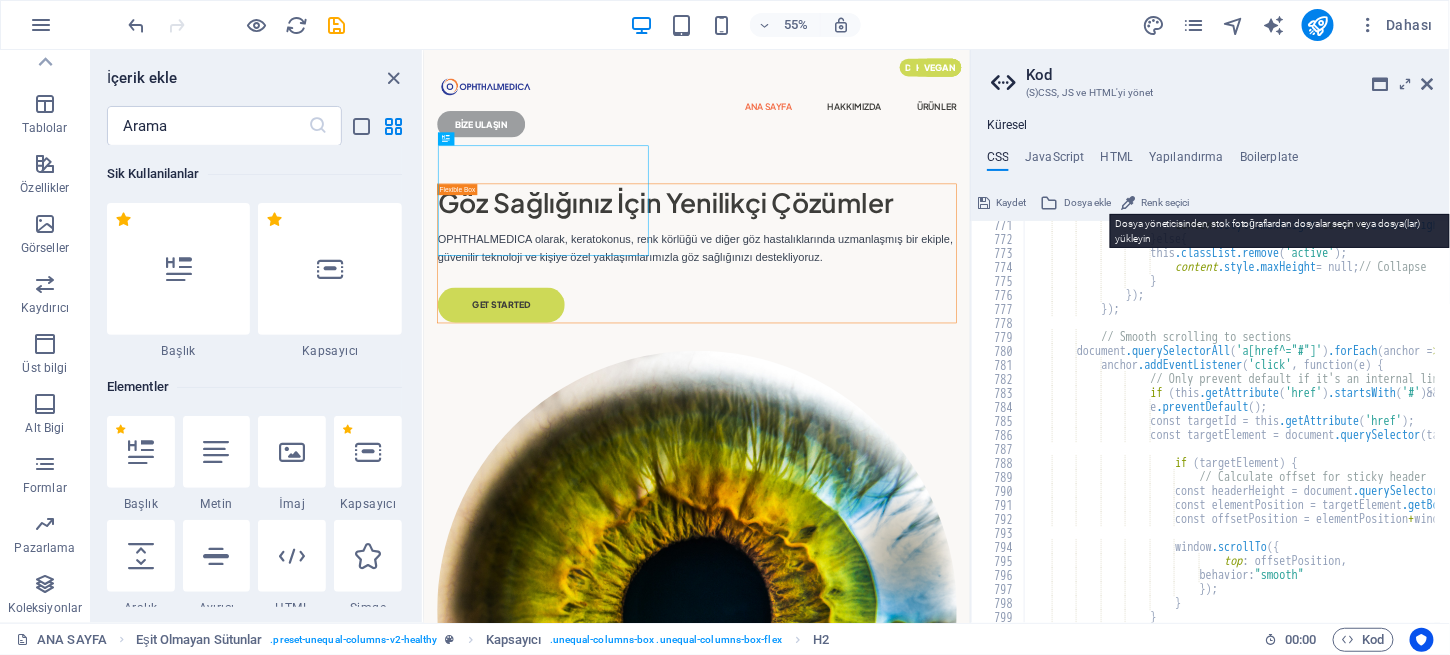 click on "Dosya ekle" at bounding box center (1087, 203) 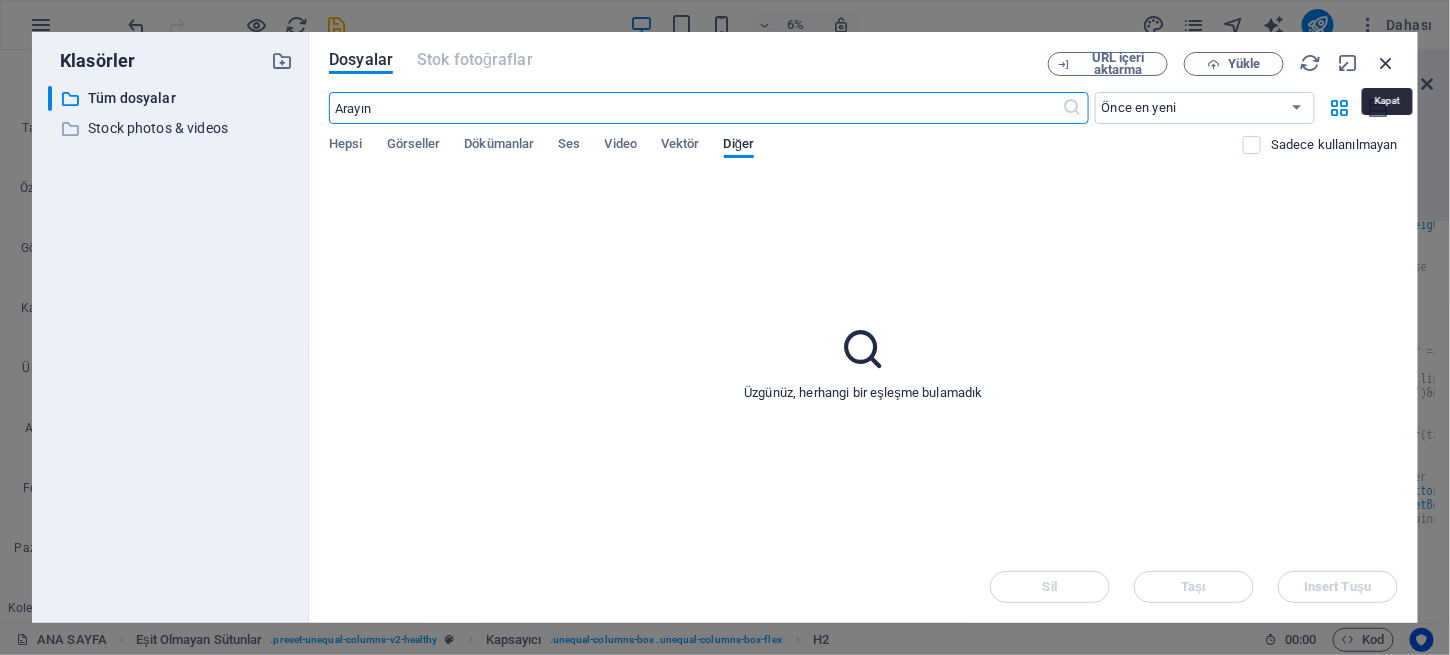 click at bounding box center (1387, 63) 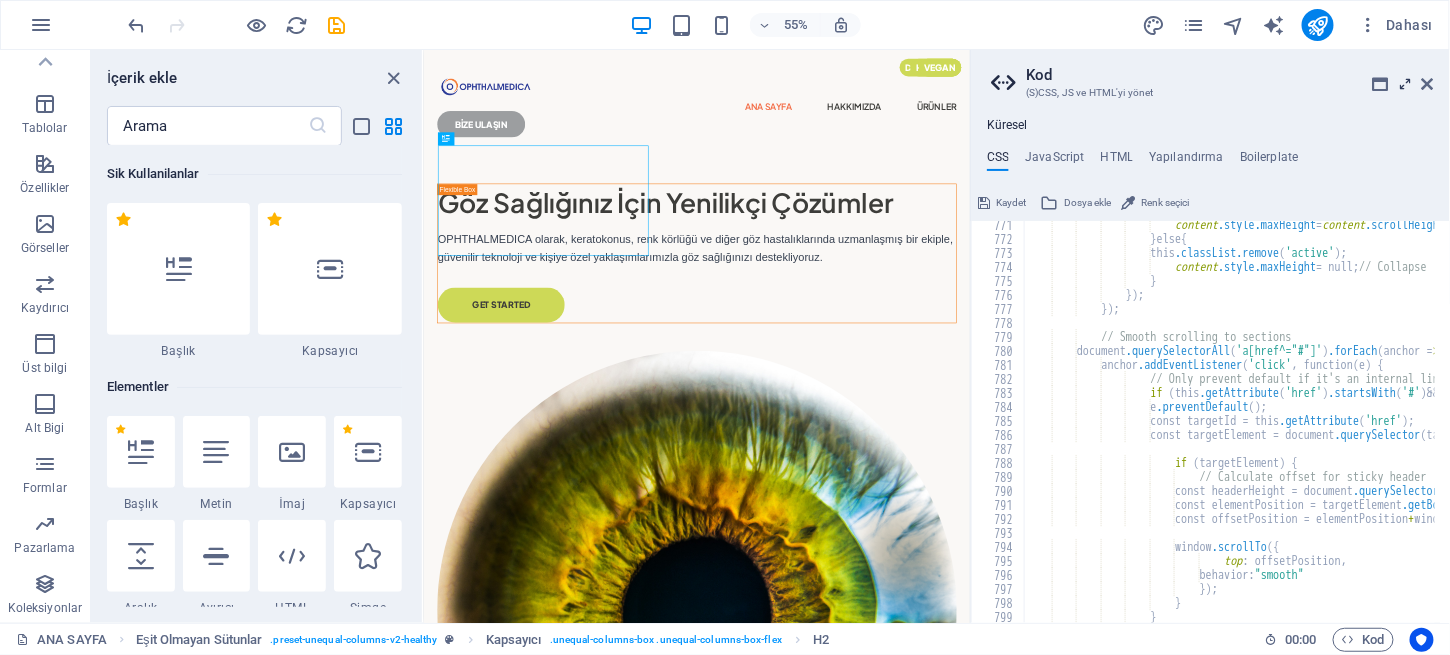 click at bounding box center [1406, 84] 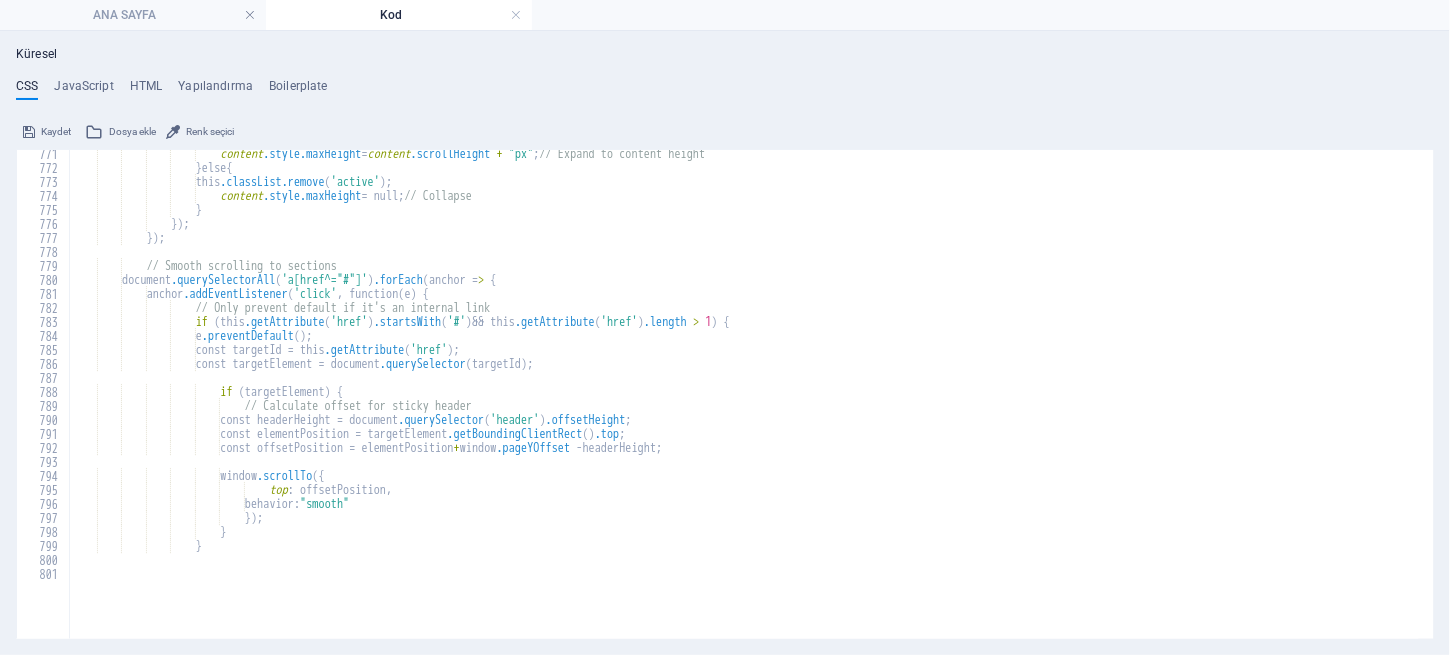 click on "Kod" at bounding box center (399, 15) 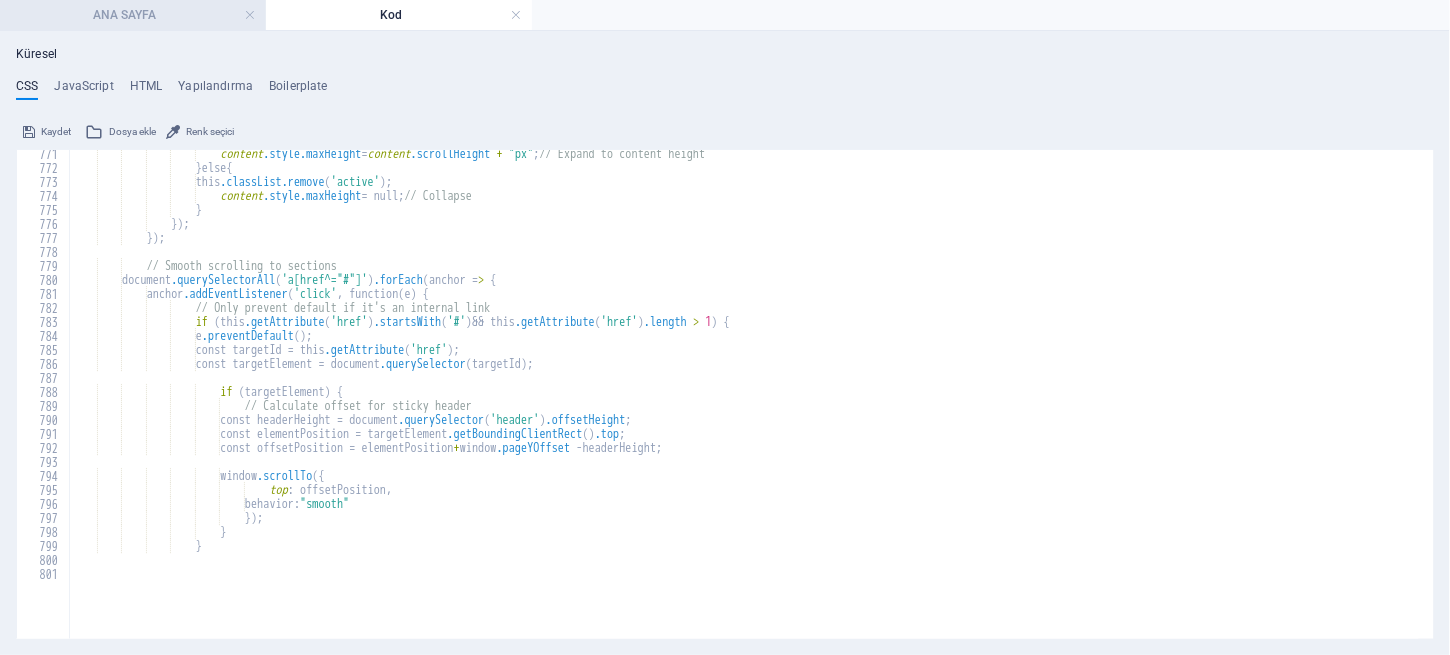 click on "ANA SAYFA" at bounding box center [133, 15] 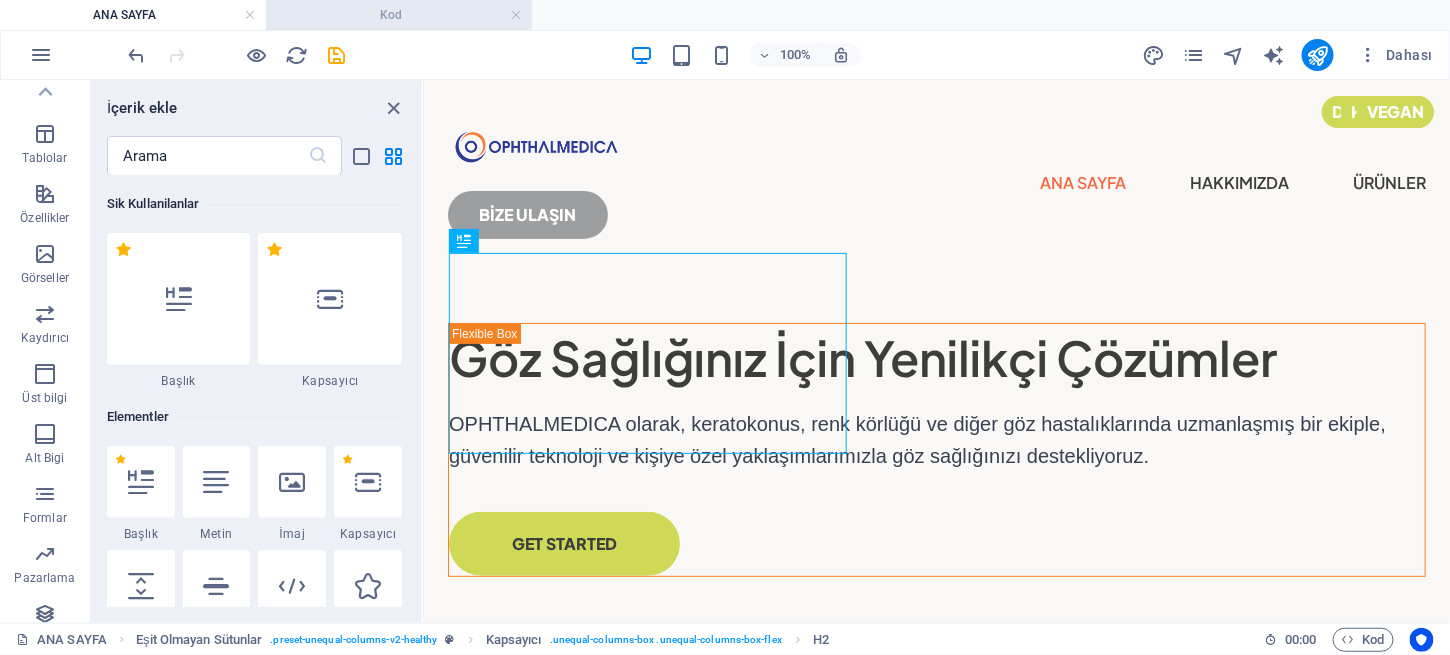click on "Kod" at bounding box center [399, 15] 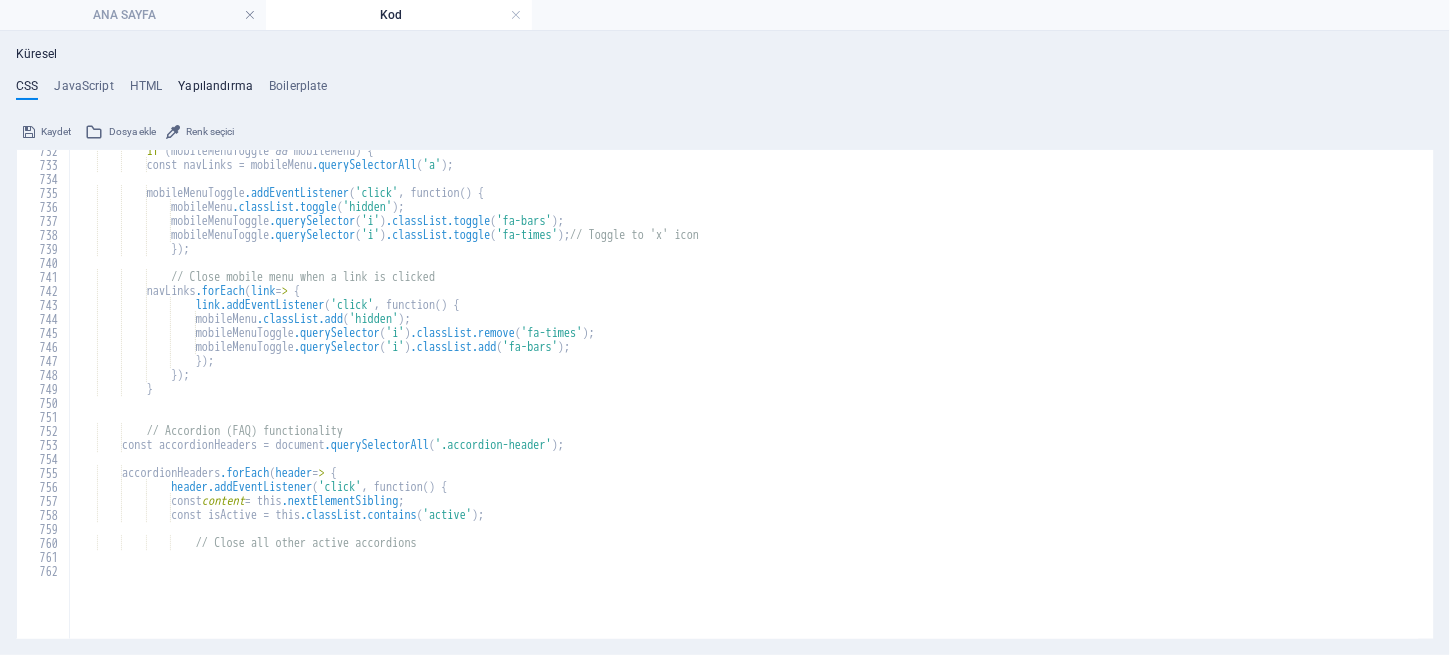 scroll, scrollTop: 10240, scrollLeft: 0, axis: vertical 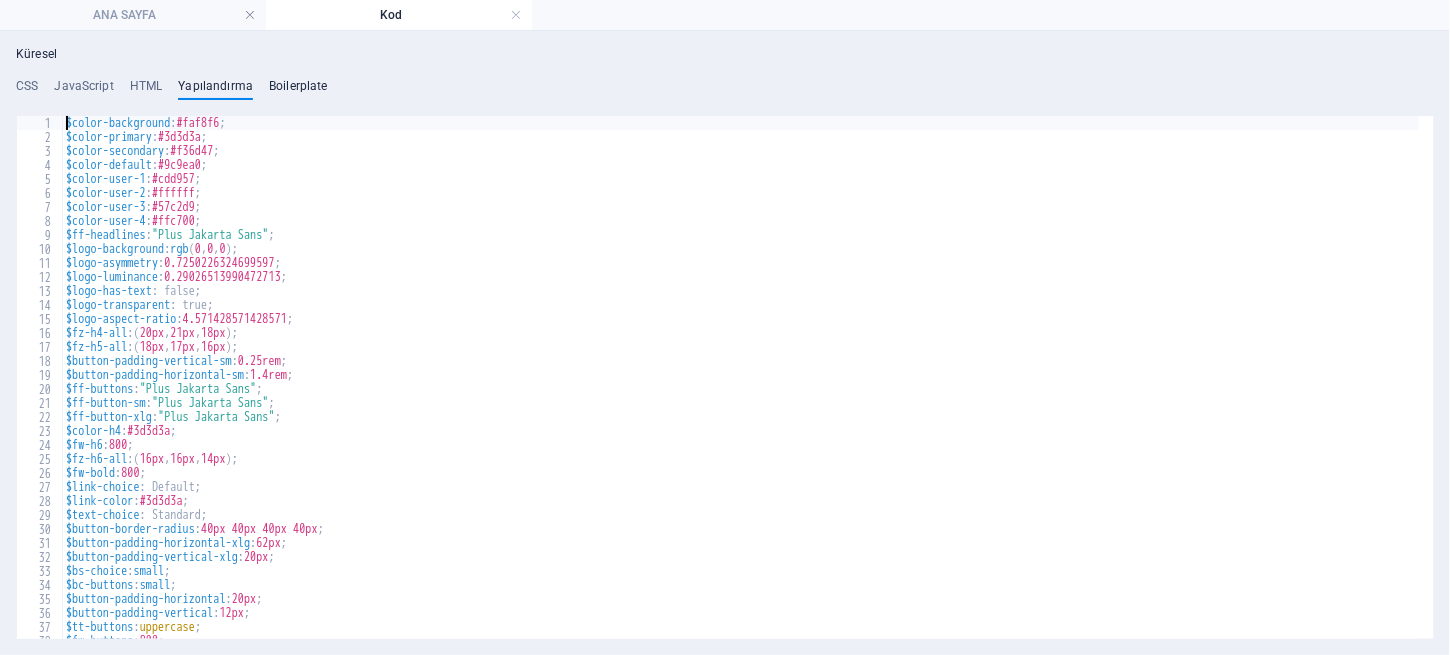 click on "Boilerplate" at bounding box center [298, 90] 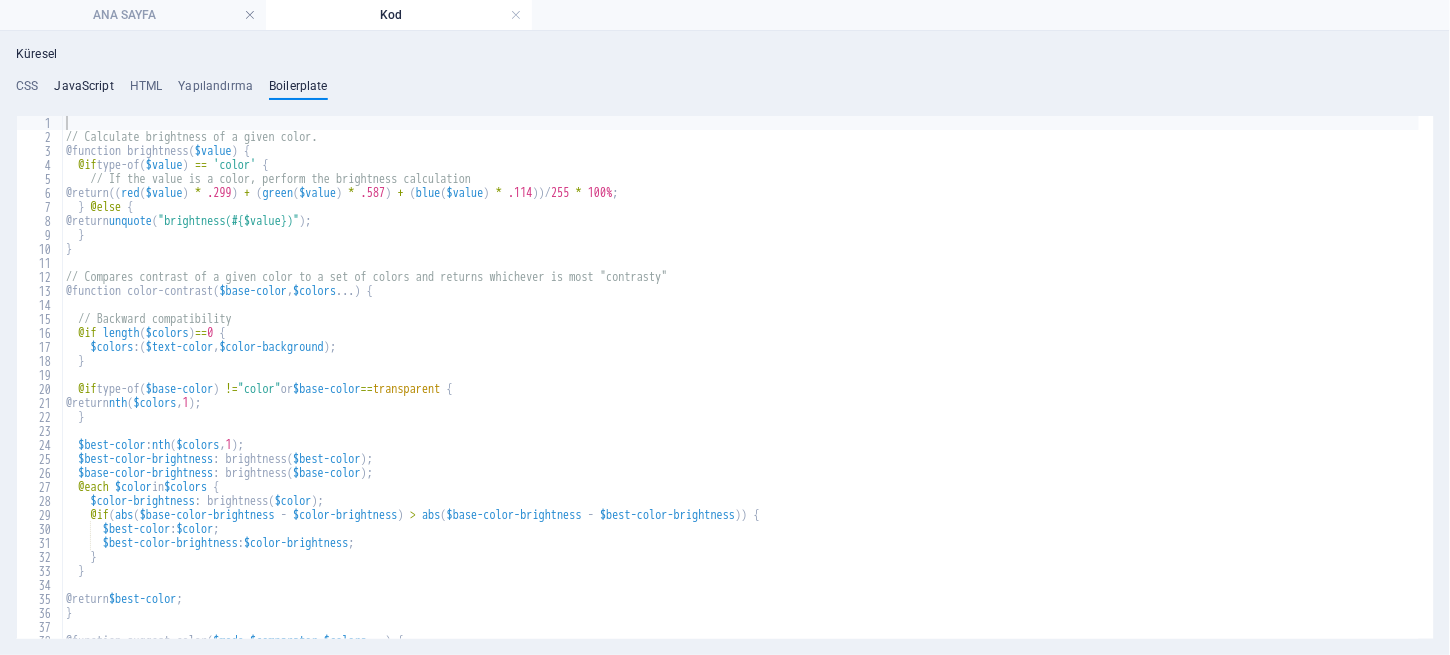 click on "JavaScript" at bounding box center (83, 90) 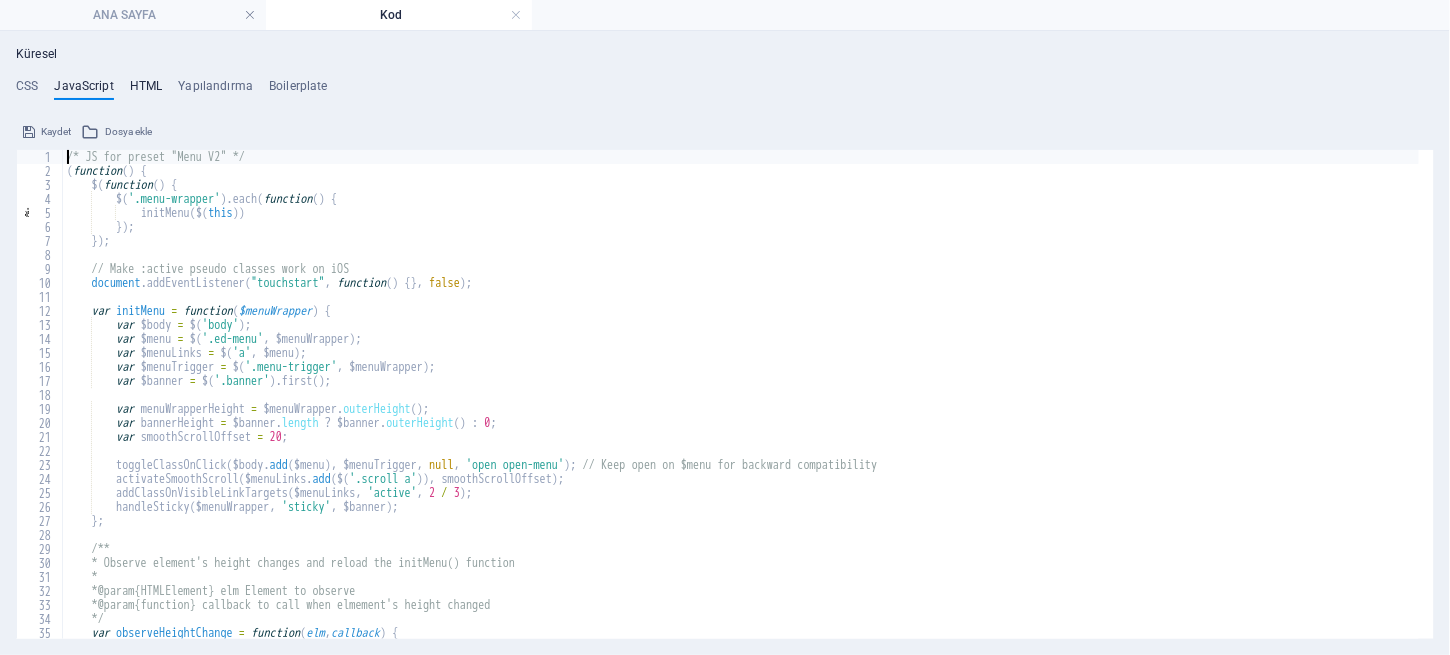 click on "HTML" at bounding box center (146, 90) 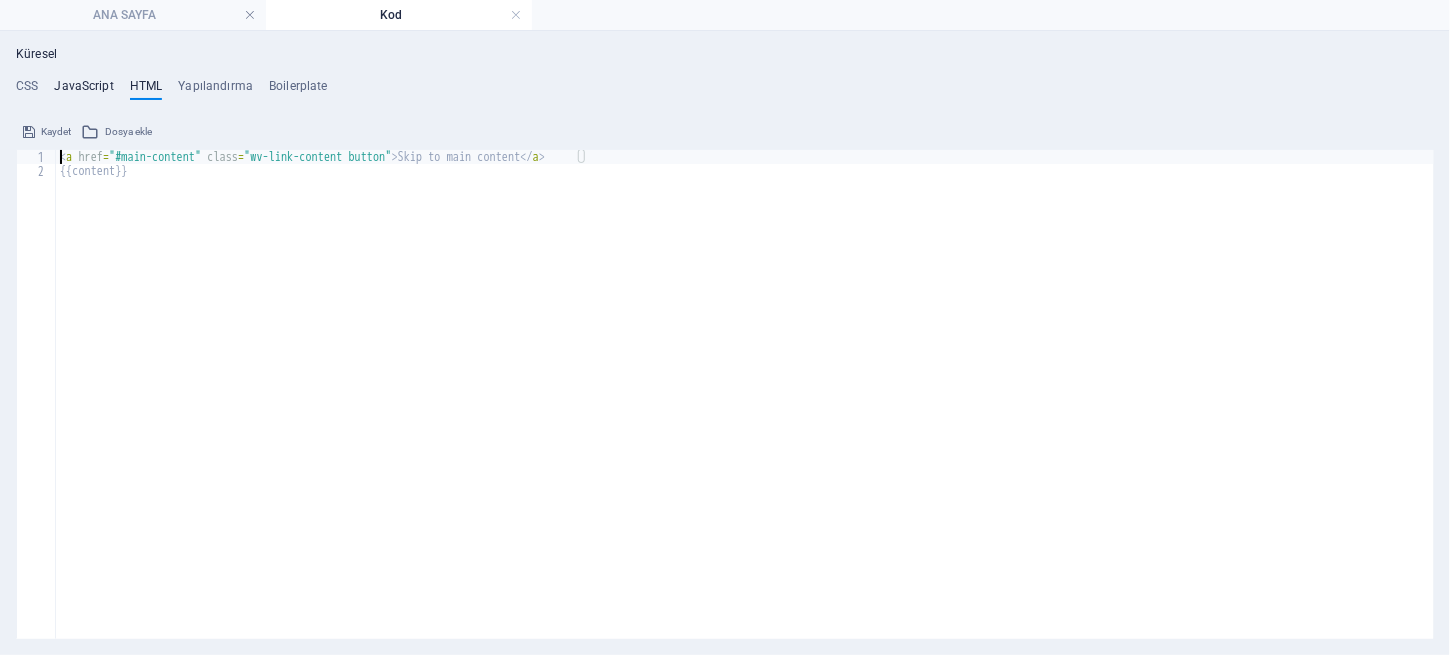click on "JavaScript" at bounding box center (83, 90) 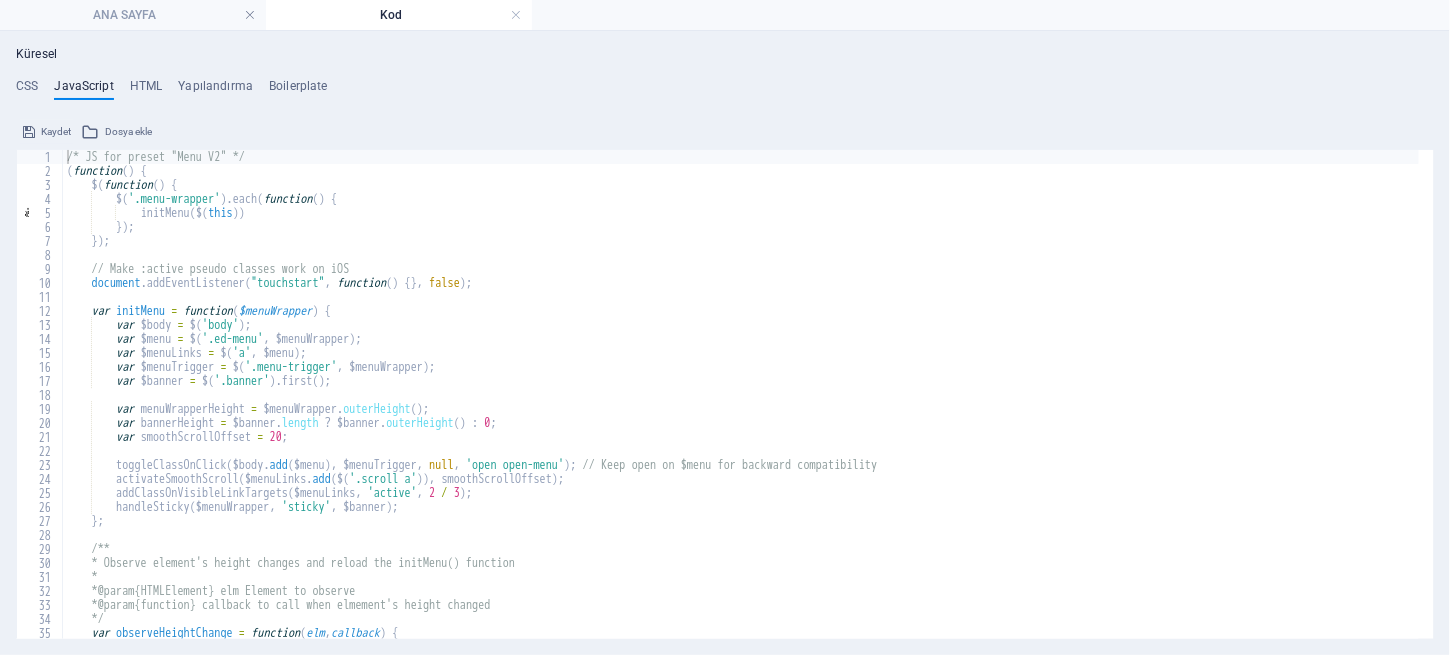 click on "Kaydet" at bounding box center (56, 132) 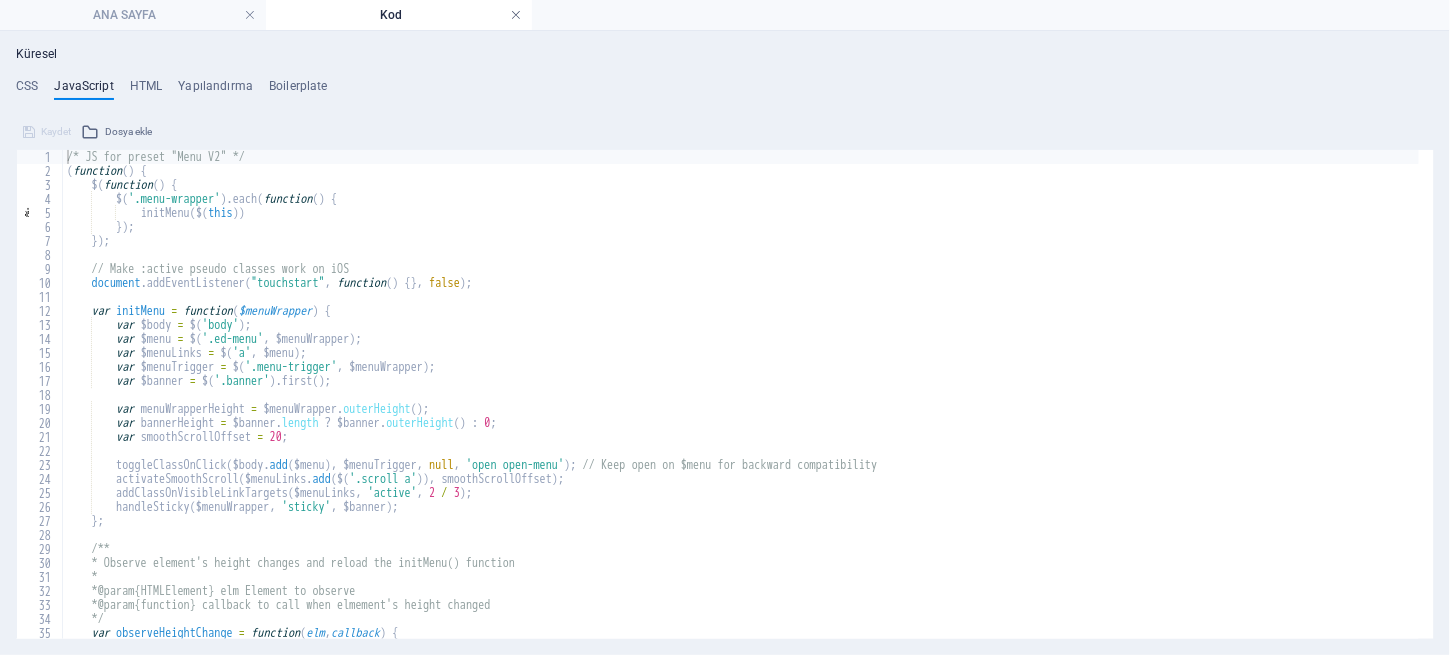 click at bounding box center (516, 15) 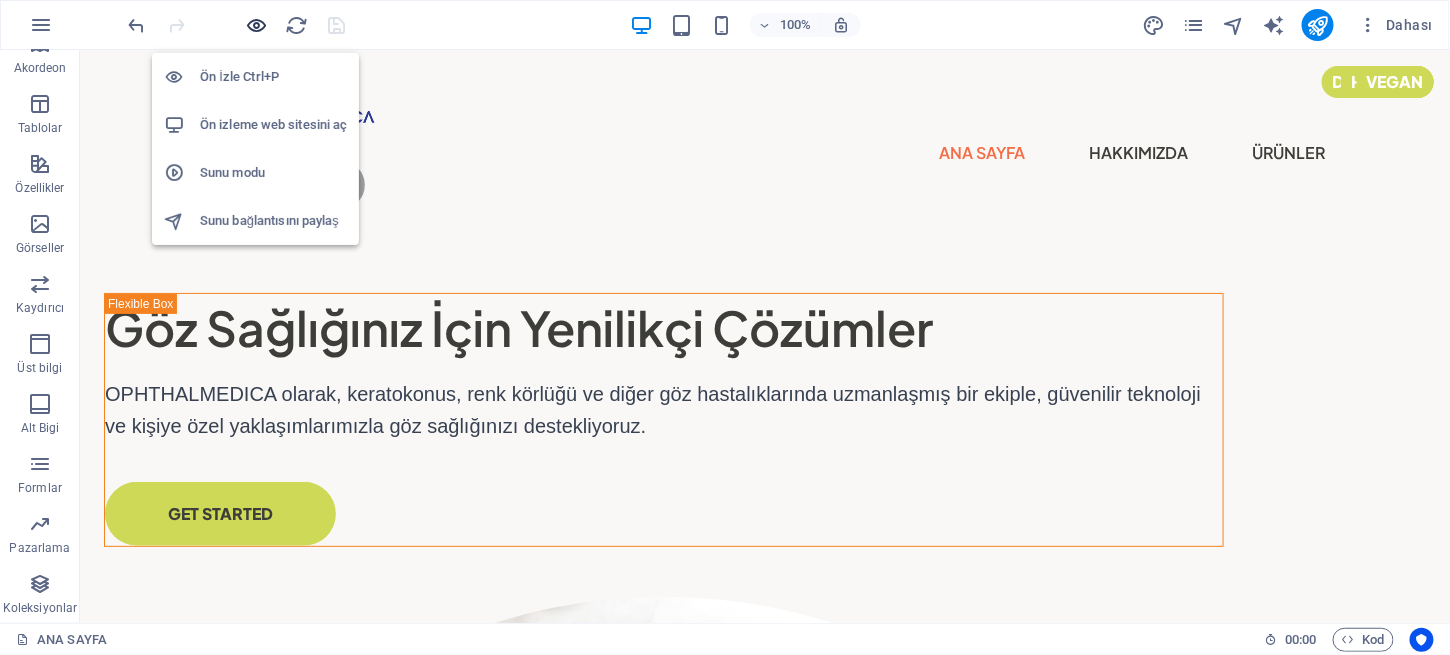 click at bounding box center (257, 25) 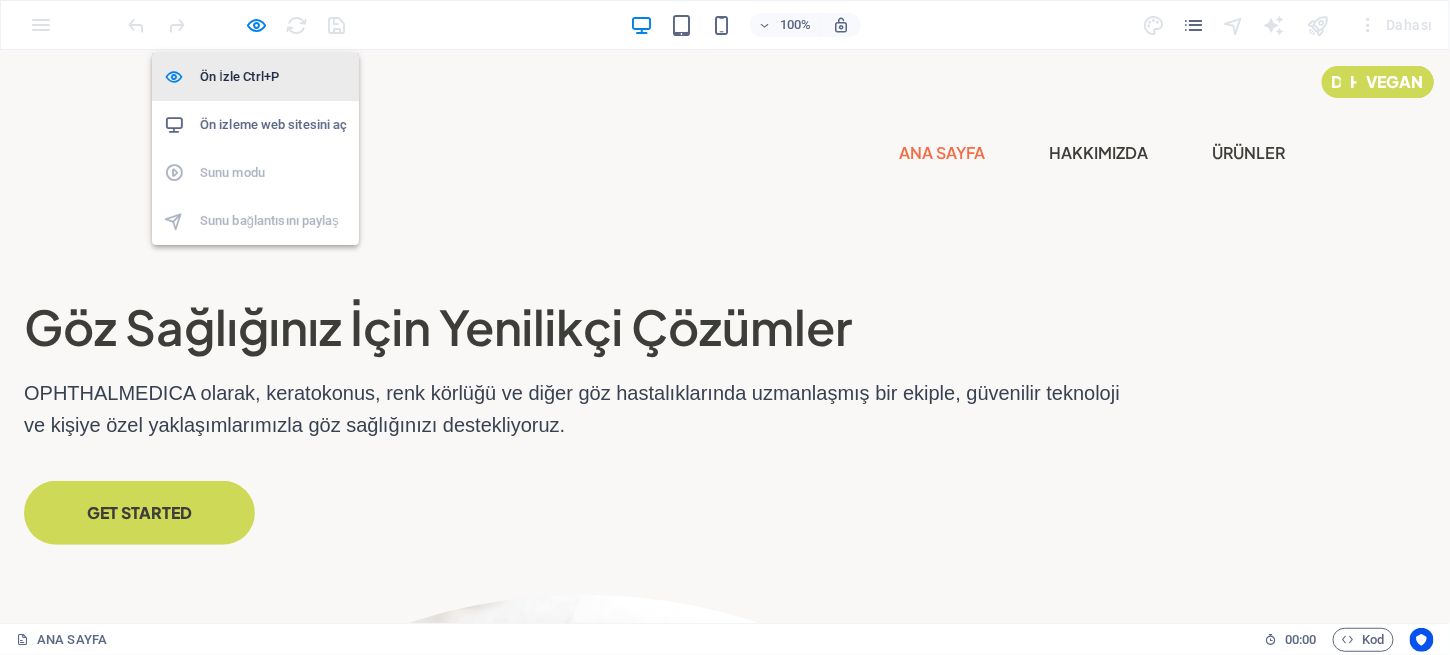 click on "Ön İzle Ctrl+P" at bounding box center (273, 77) 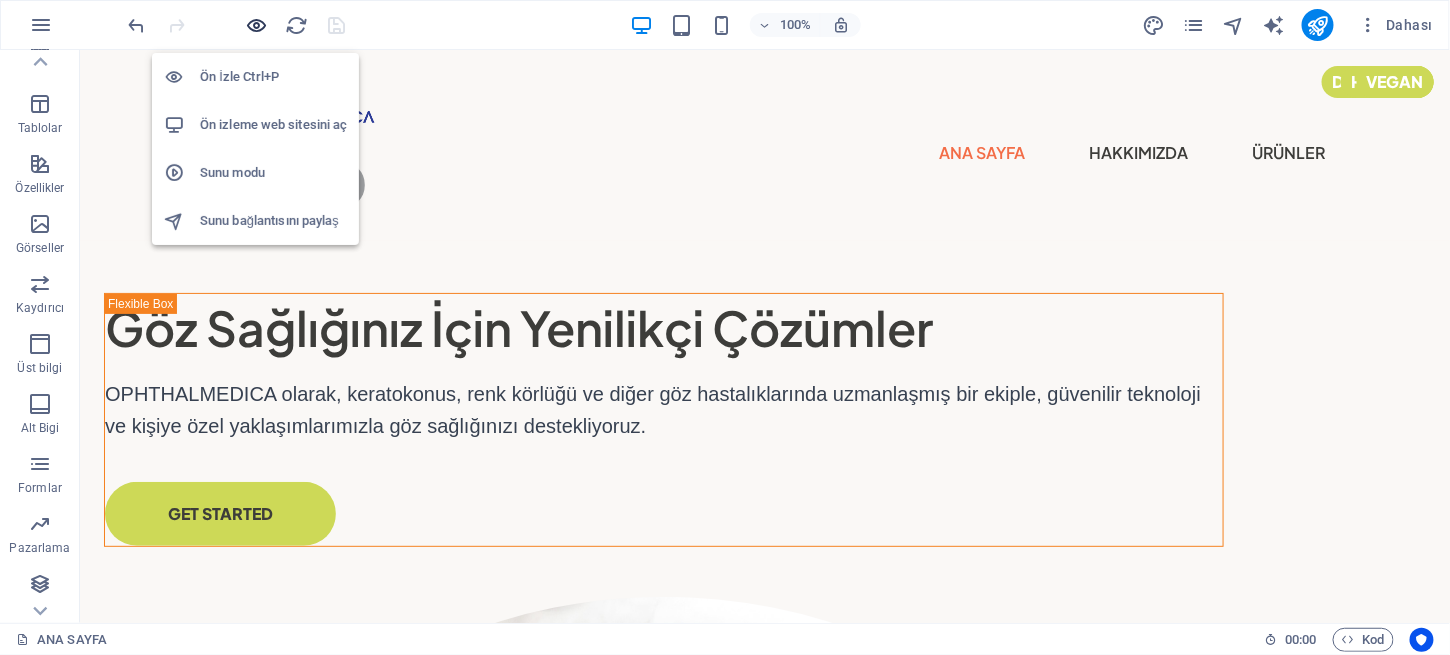click at bounding box center [257, 25] 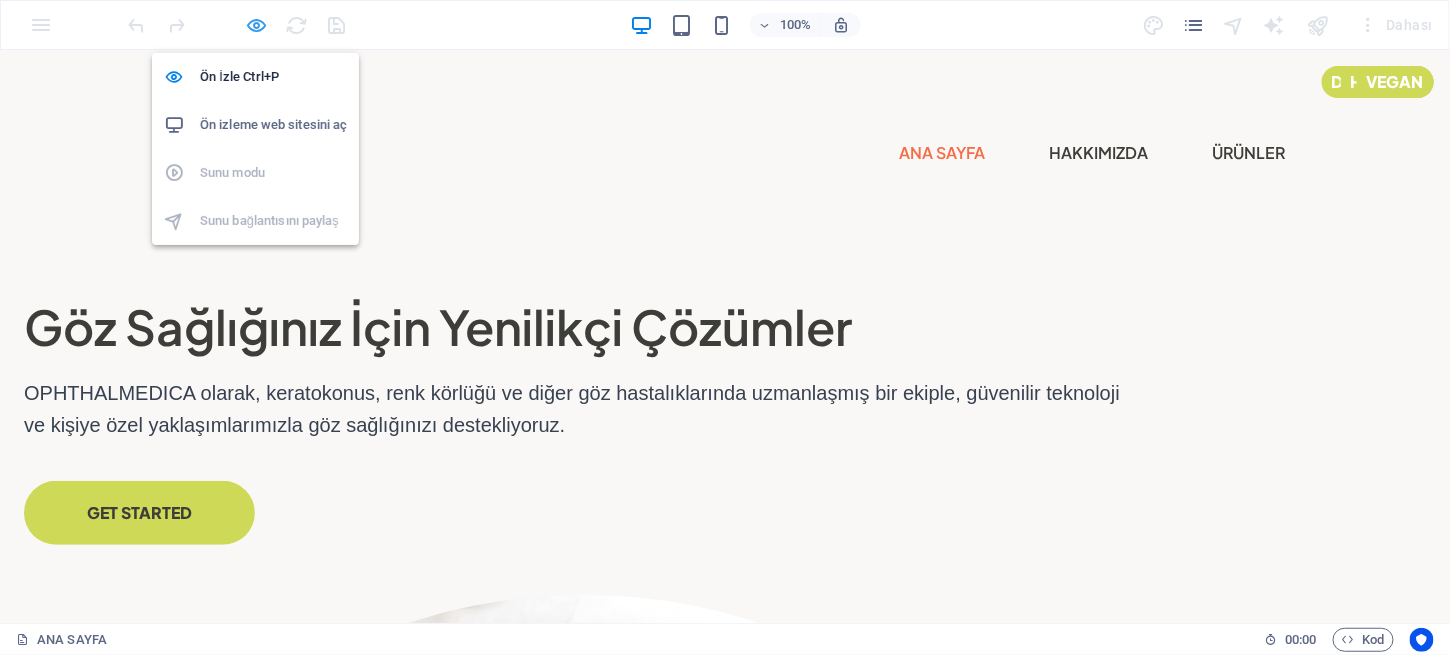 click at bounding box center (257, 25) 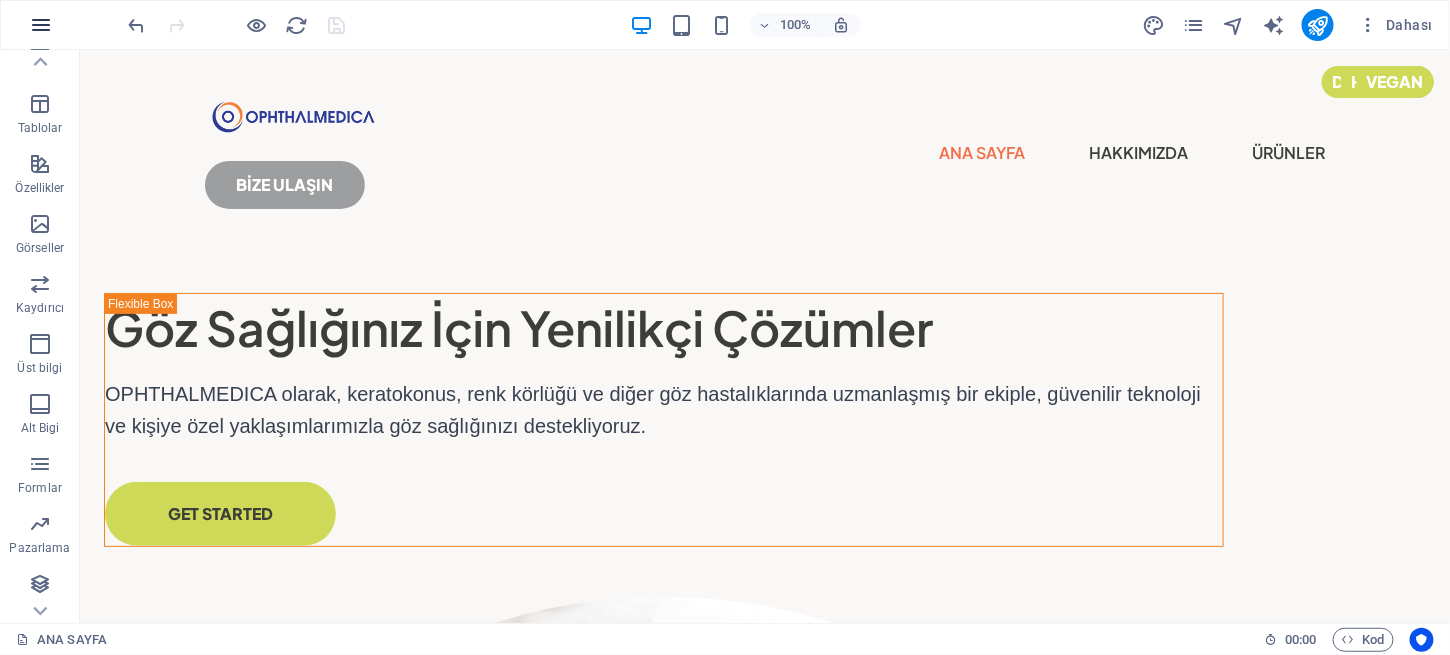 click at bounding box center (41, 25) 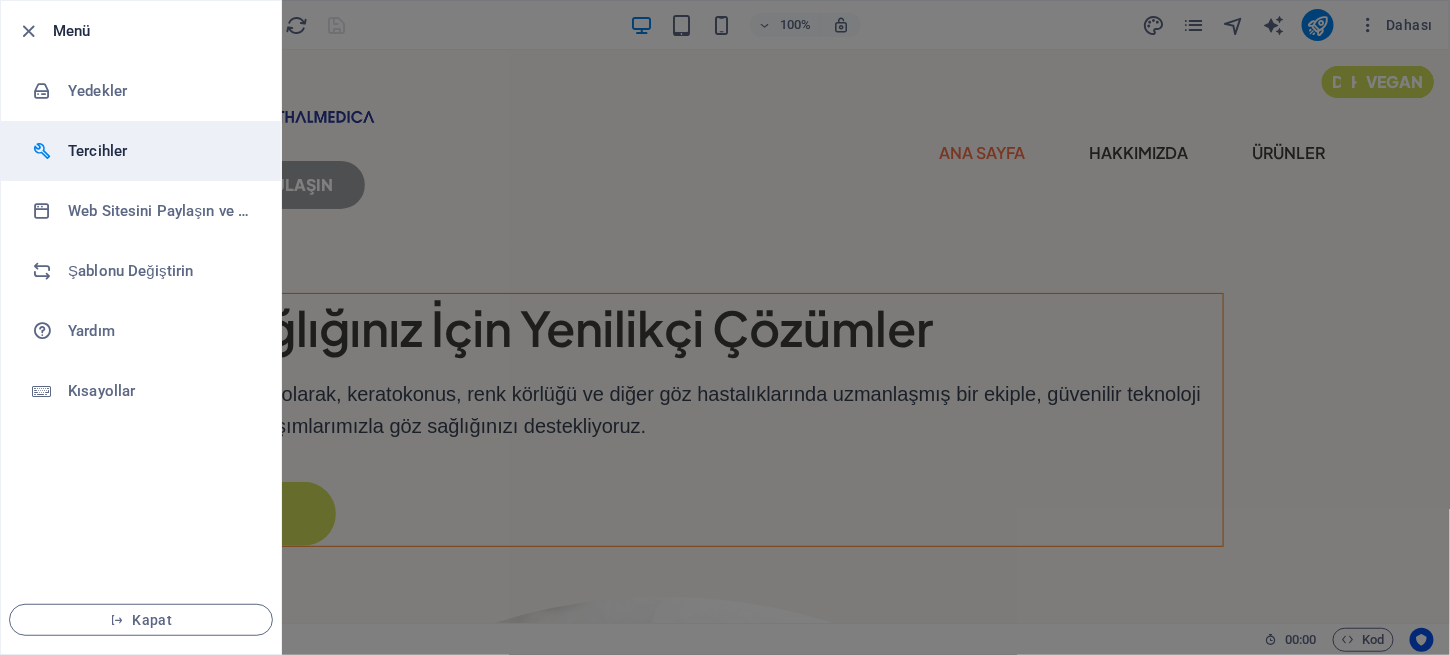 click on "Tercihler" at bounding box center [160, 151] 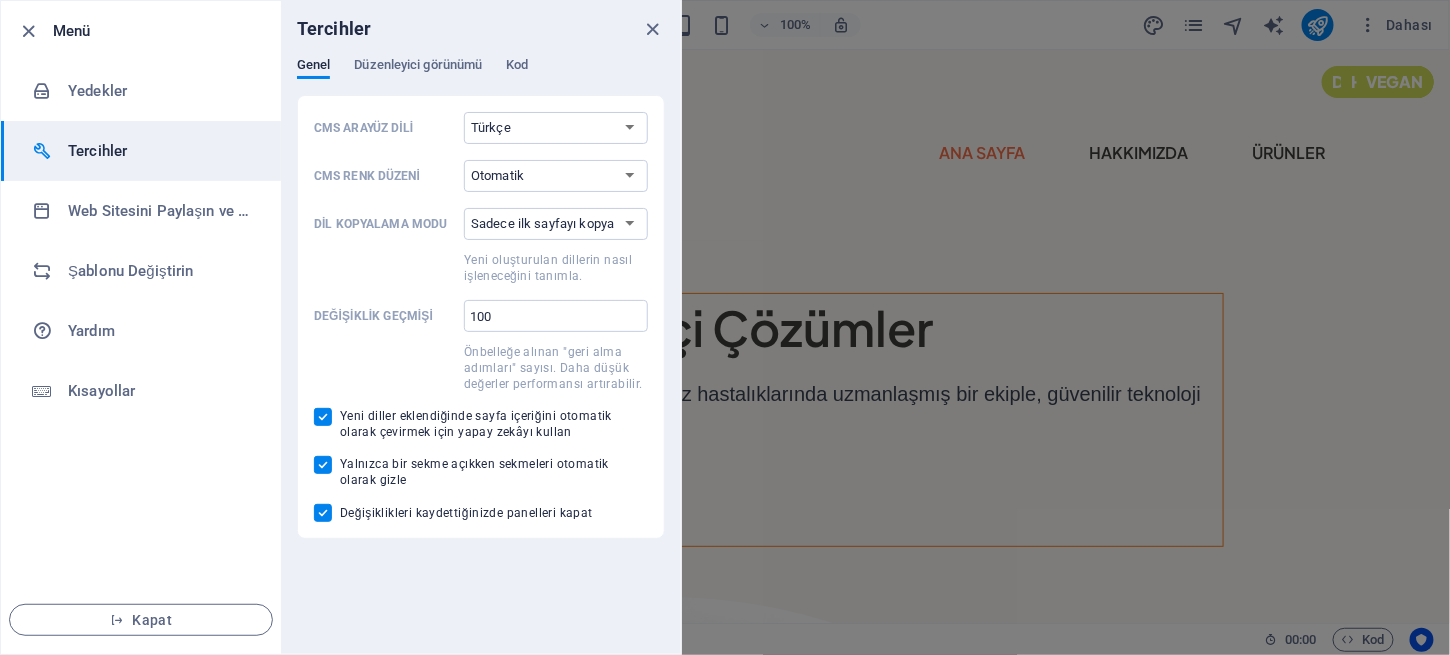 click on "Menü" at bounding box center (159, 31) 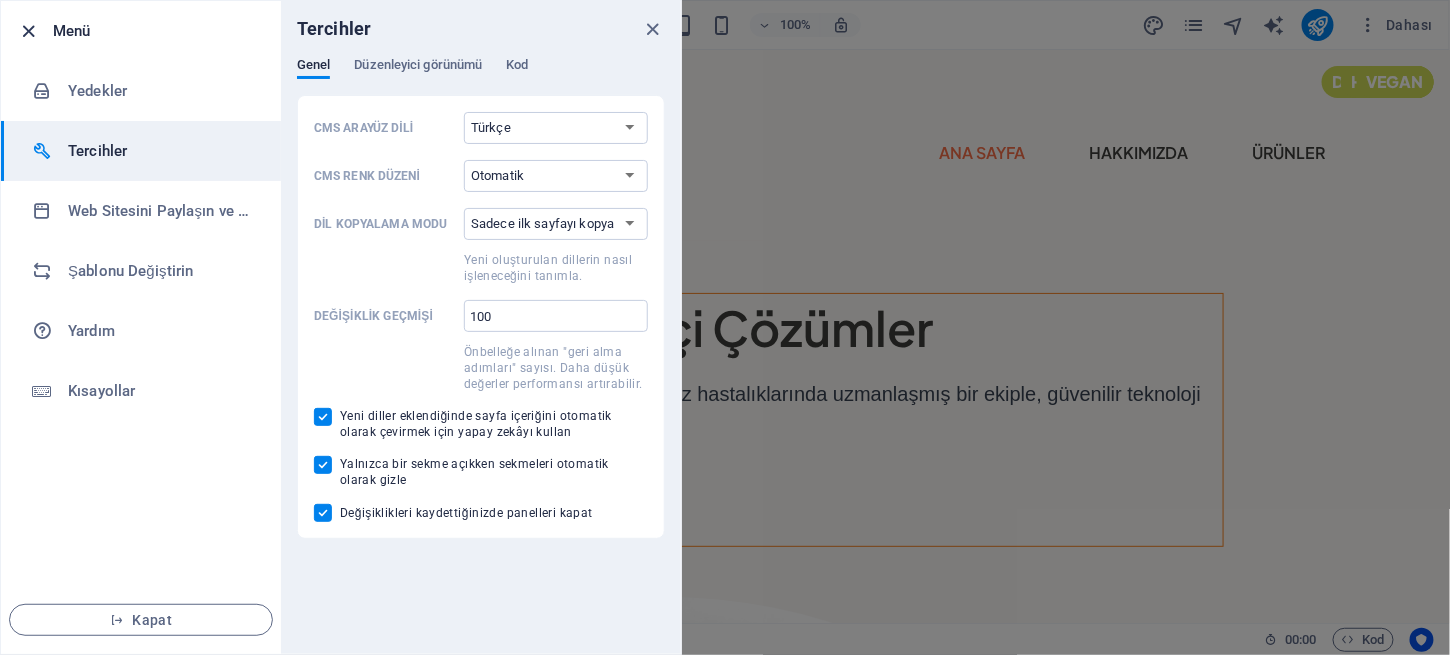 click at bounding box center (29, 31) 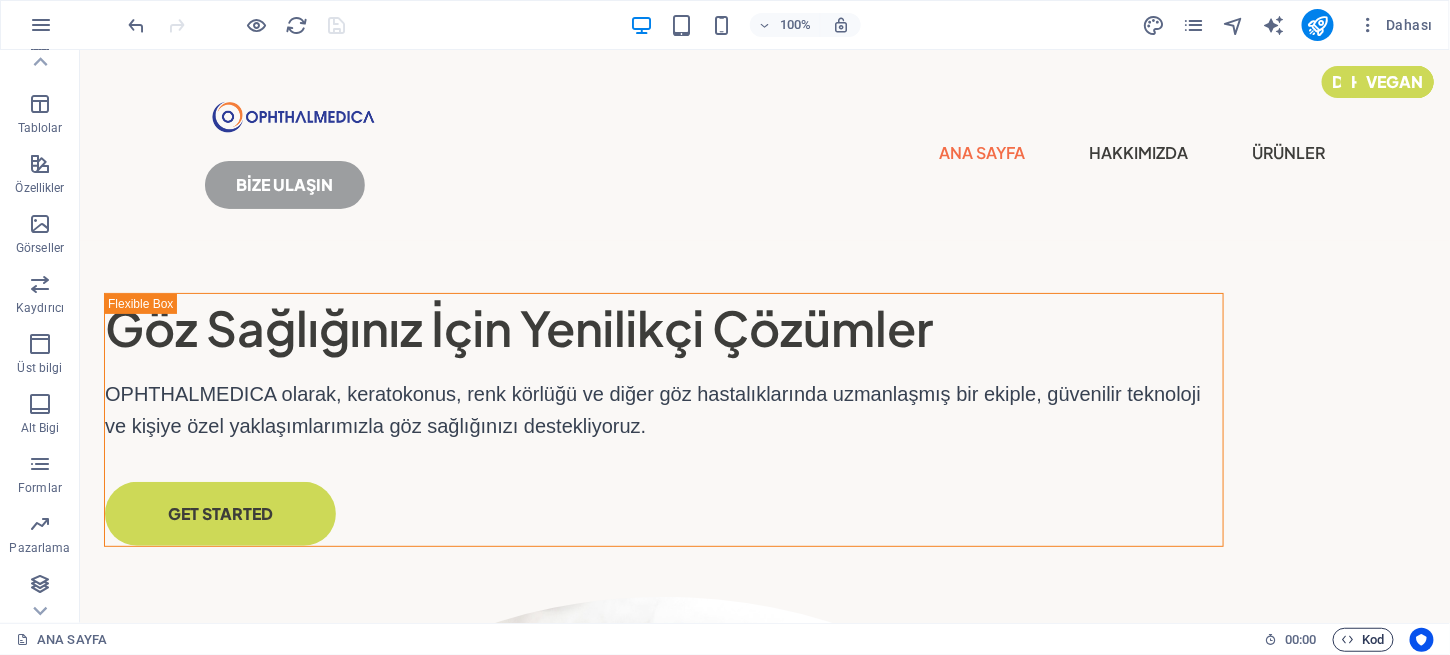 click on "Kod" at bounding box center (1363, 640) 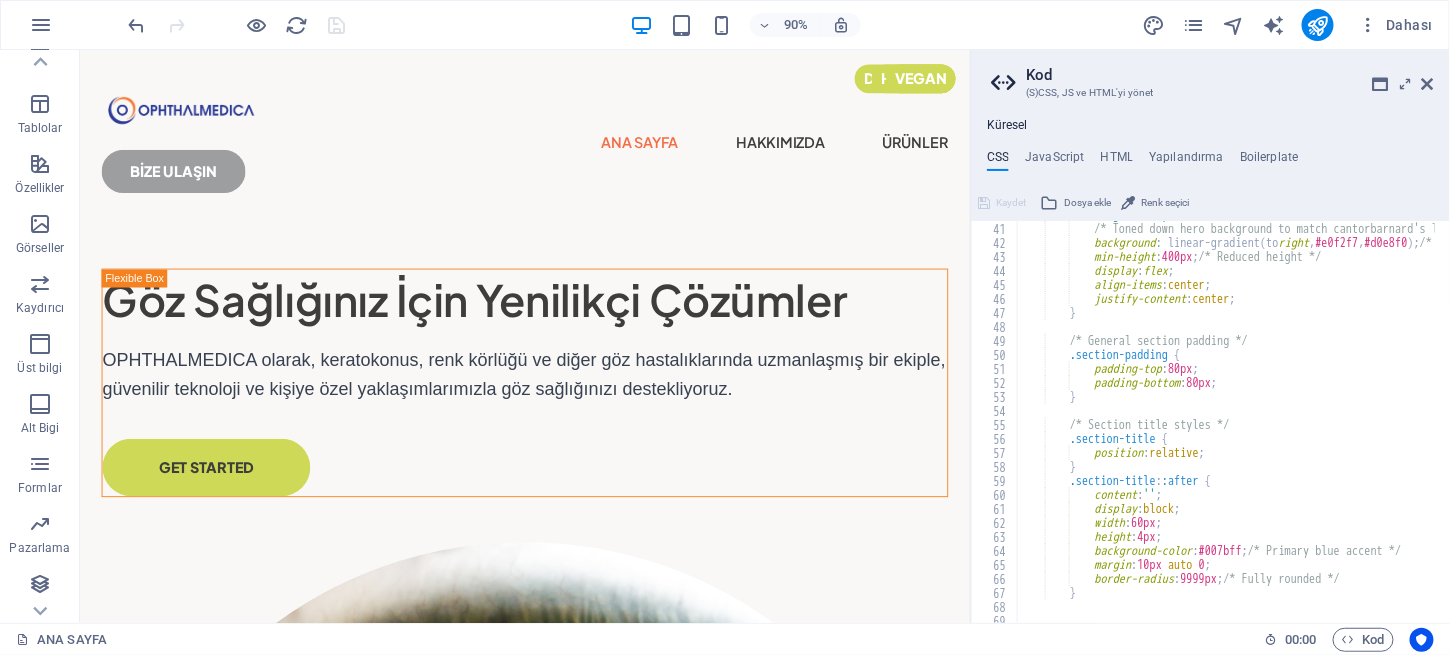 scroll, scrollTop: 0, scrollLeft: 0, axis: both 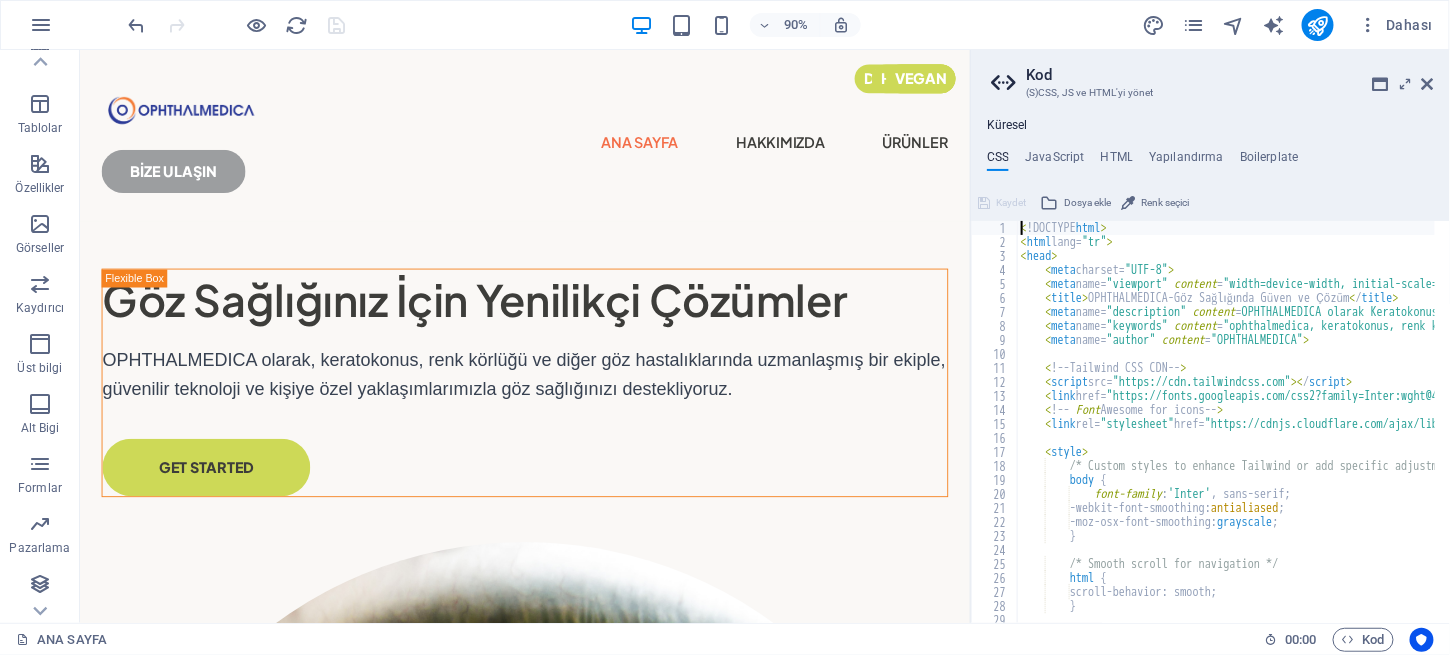 click on "< !DOCTYPE html > < html lang = "tr" > < head > < meta charset = "UTF-8" > < meta name = "viewport" content = "width=device-width, initial-scale=1.0" > < title > OPHTHALMEDICA - Göz Sağlığında Güven ve Çözüm < / title > < meta name = "description" content = "OPHTHALMEDICA olarak Keratokonus, Renk Körlüğü ve Diğer Göz Hastalıklarında Uzmanlaşmış, Güvenilir Teknoloji ve Kişiye Özel Yaklaşımlarla Göz Sağlığınızı Destekliyoruz." > < meta name = "keywords" content = "ophthalmedica, keratokonus, renk körlüğü, göz hastalıkları, lens, korneal içi halka, skleral lens, izmir göz doktoru, göz sağlığı, inovasyon" > < meta name = "author" content = "OPHTHALMEDICA" > < ! -- Tailwind CSS CDN -- > < script src = "https://cdn.tailwindcss.com" > < / script > < link href = "https://fonts.googleapis.com/css2?family=Inter:wght@400;600;700&display=swap" rel = "stylesheet" > < ! -- Font Awesome for icons -- > < link" at bounding box center (2598, 428) 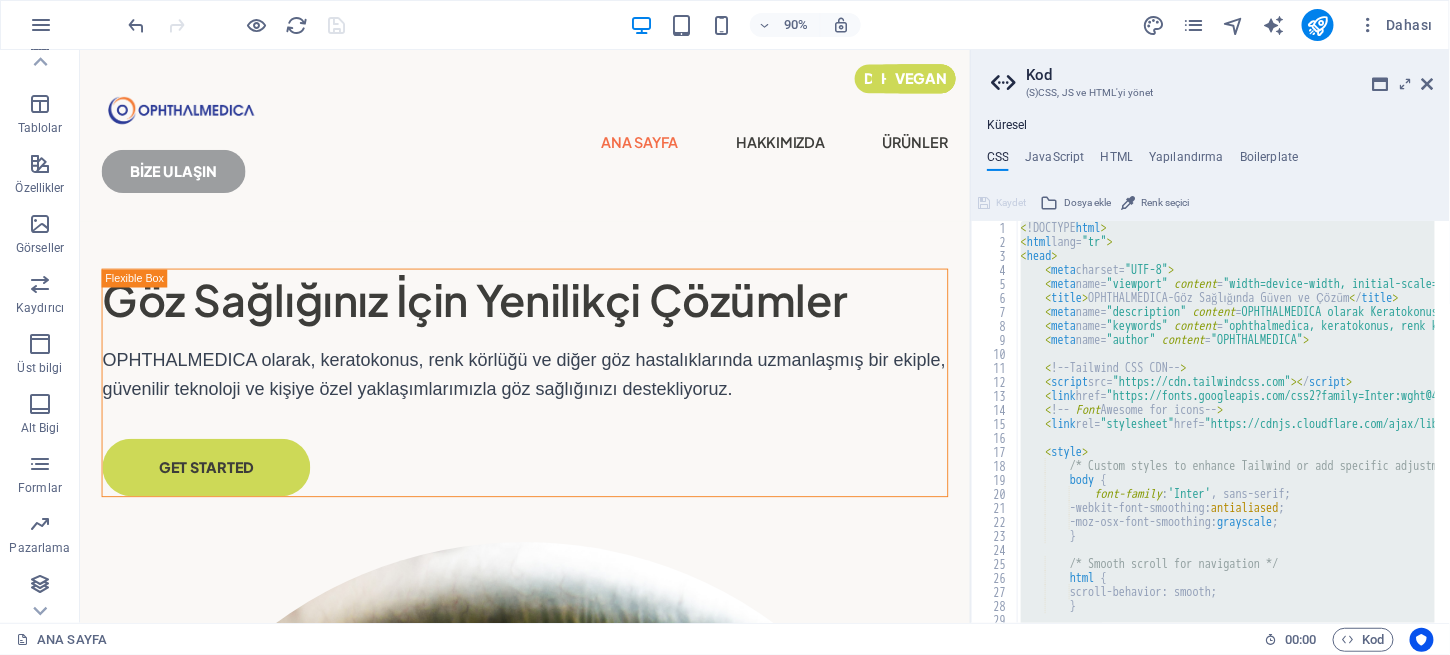 type 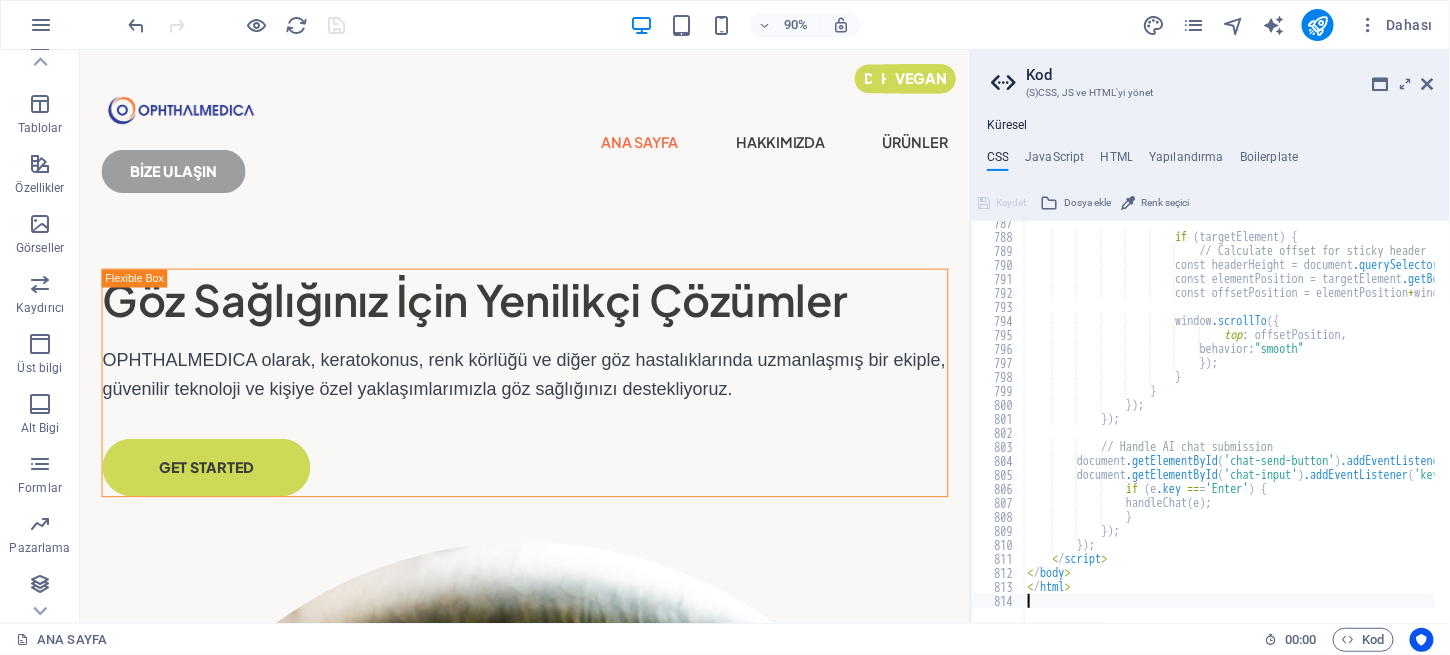 scroll, scrollTop: 11009, scrollLeft: 0, axis: vertical 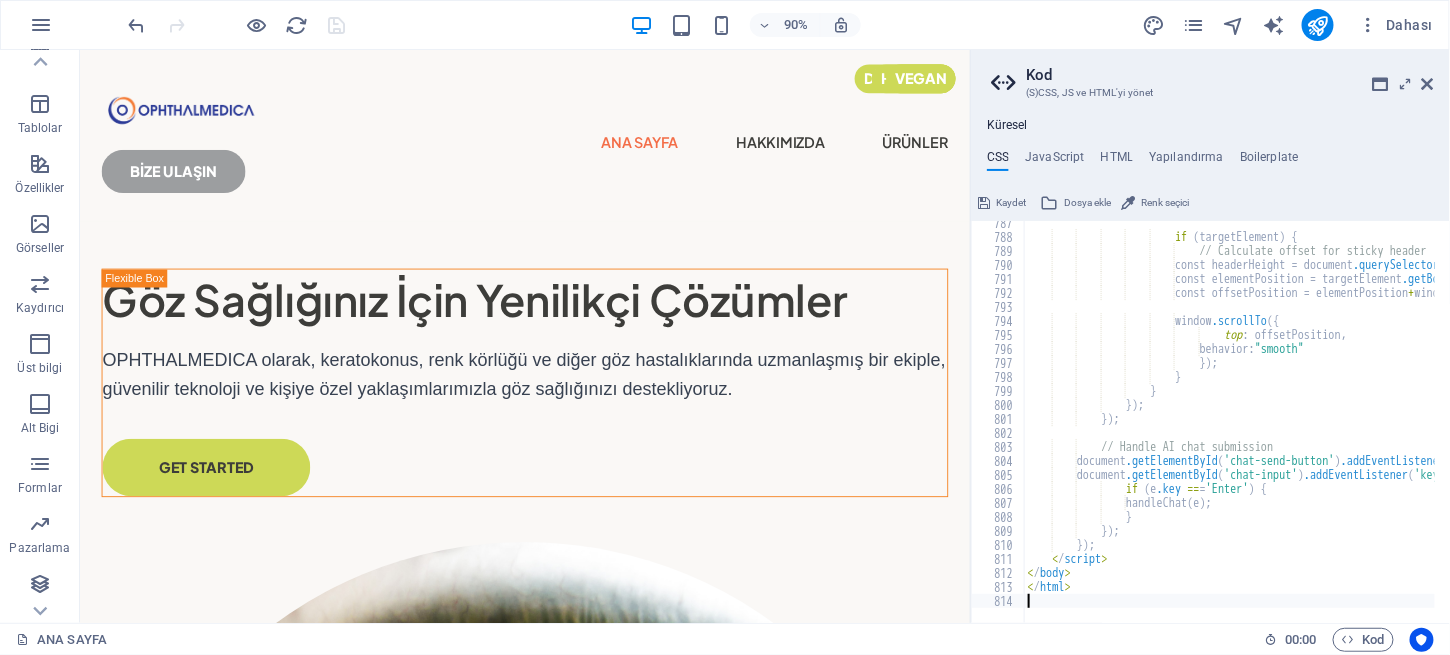 click on "Kaydet" at bounding box center (1011, 203) 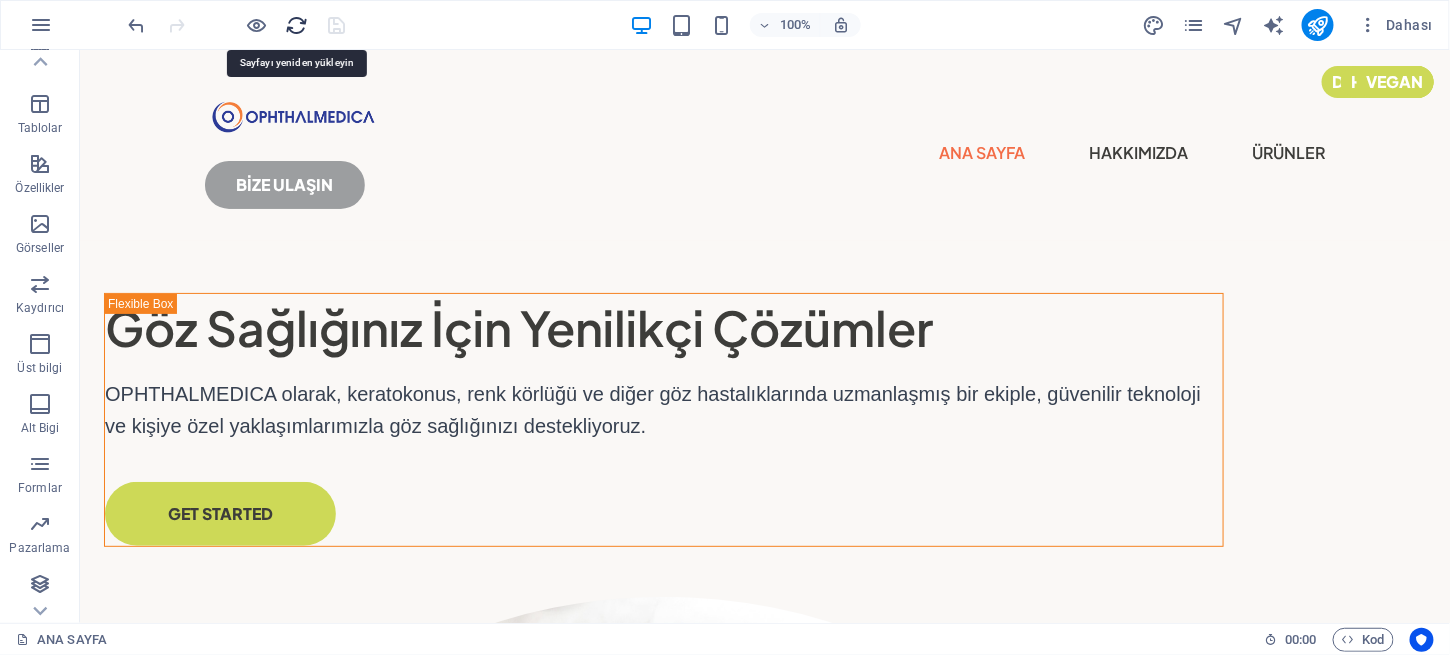 click at bounding box center [297, 25] 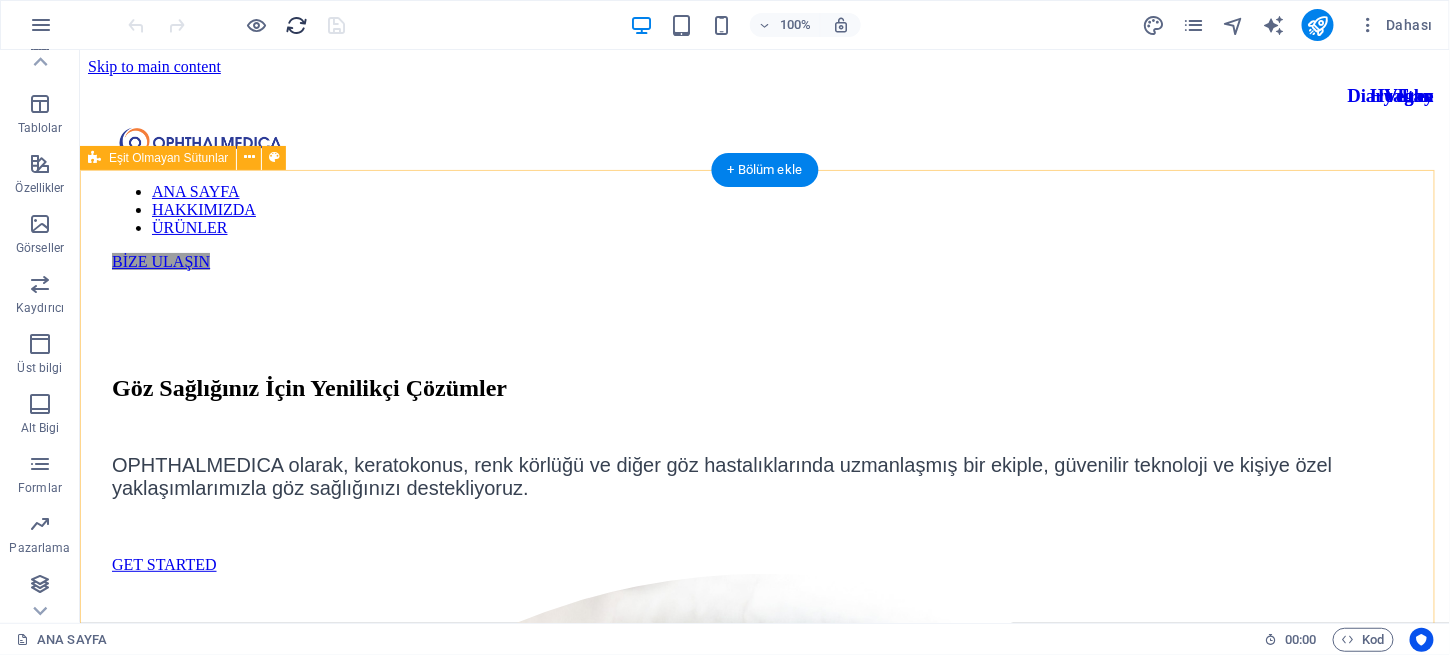 scroll, scrollTop: 0, scrollLeft: 0, axis: both 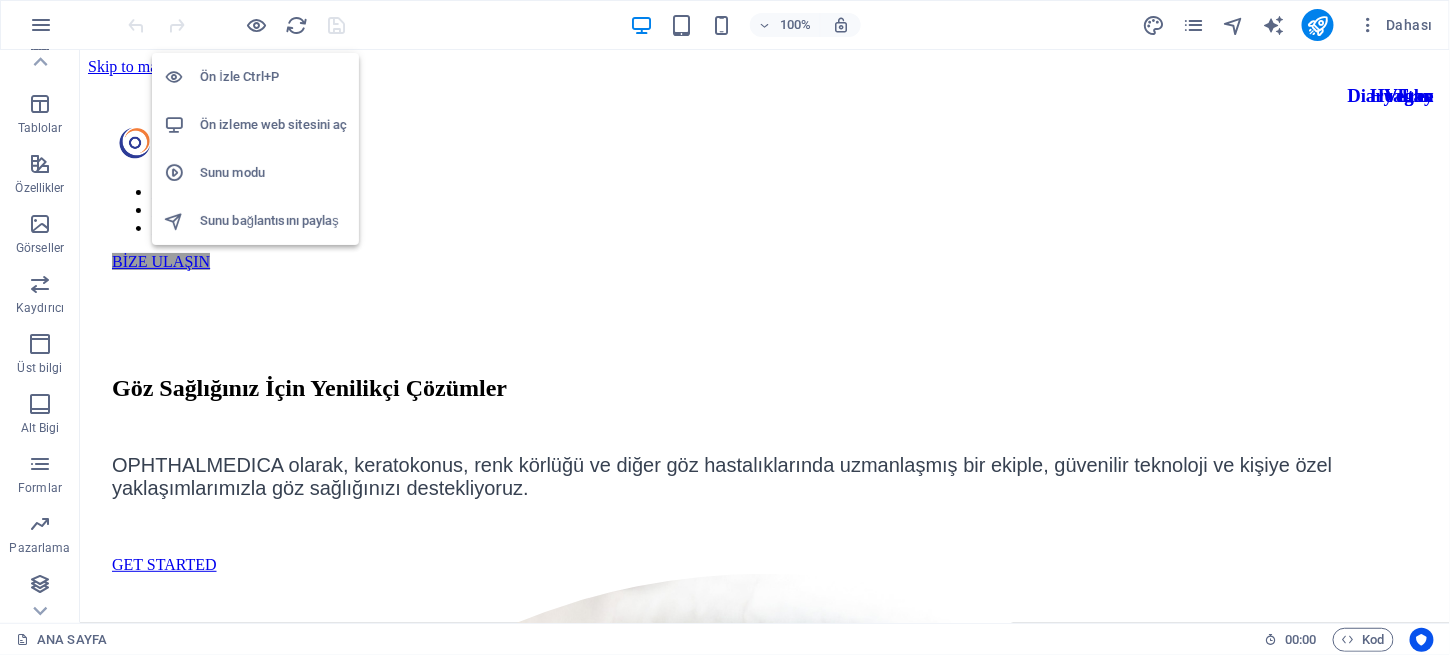 click on "Ön İzle Ctrl+P" at bounding box center (273, 77) 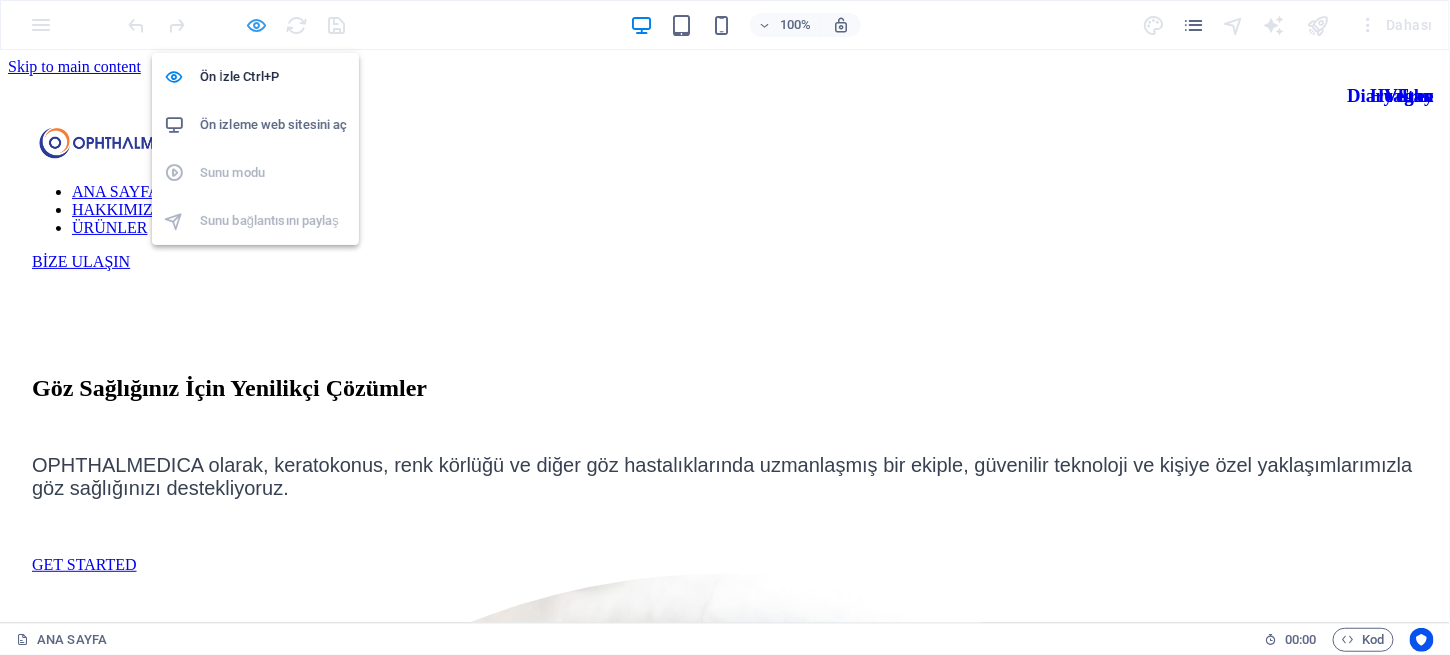 click at bounding box center [257, 25] 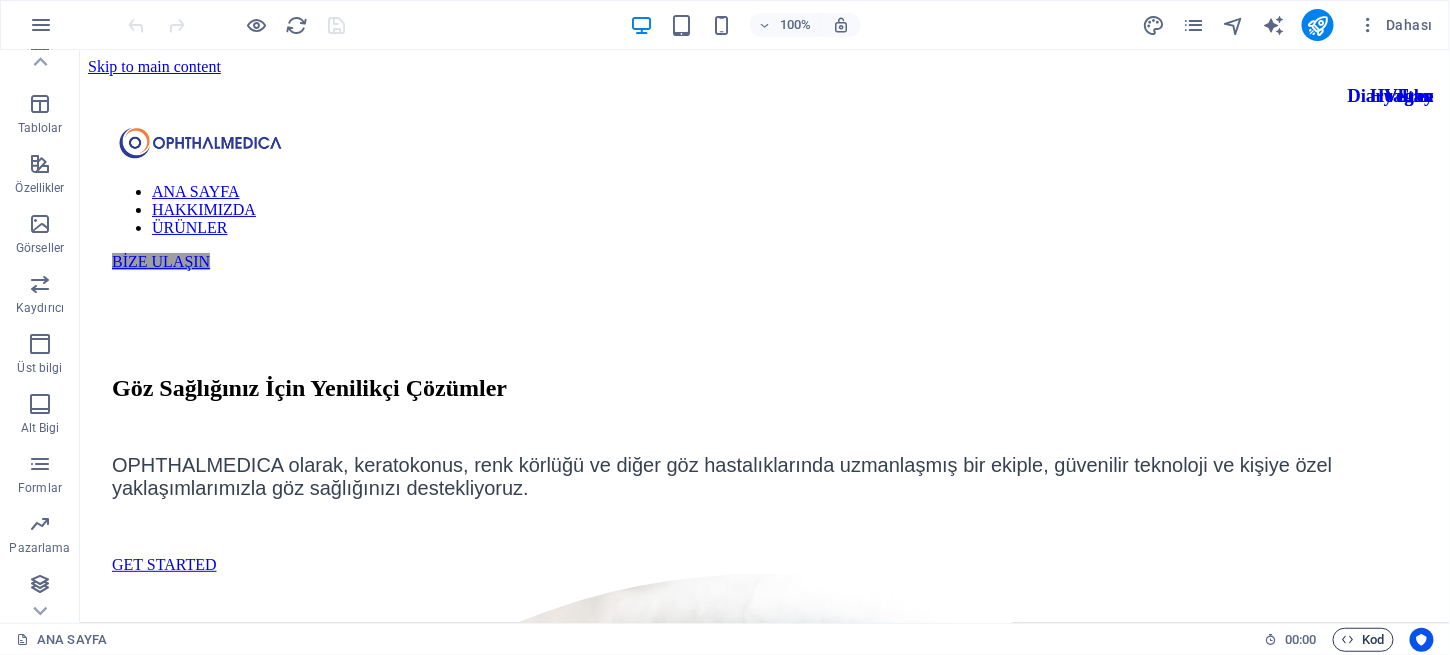 click on "Kod" at bounding box center (1363, 640) 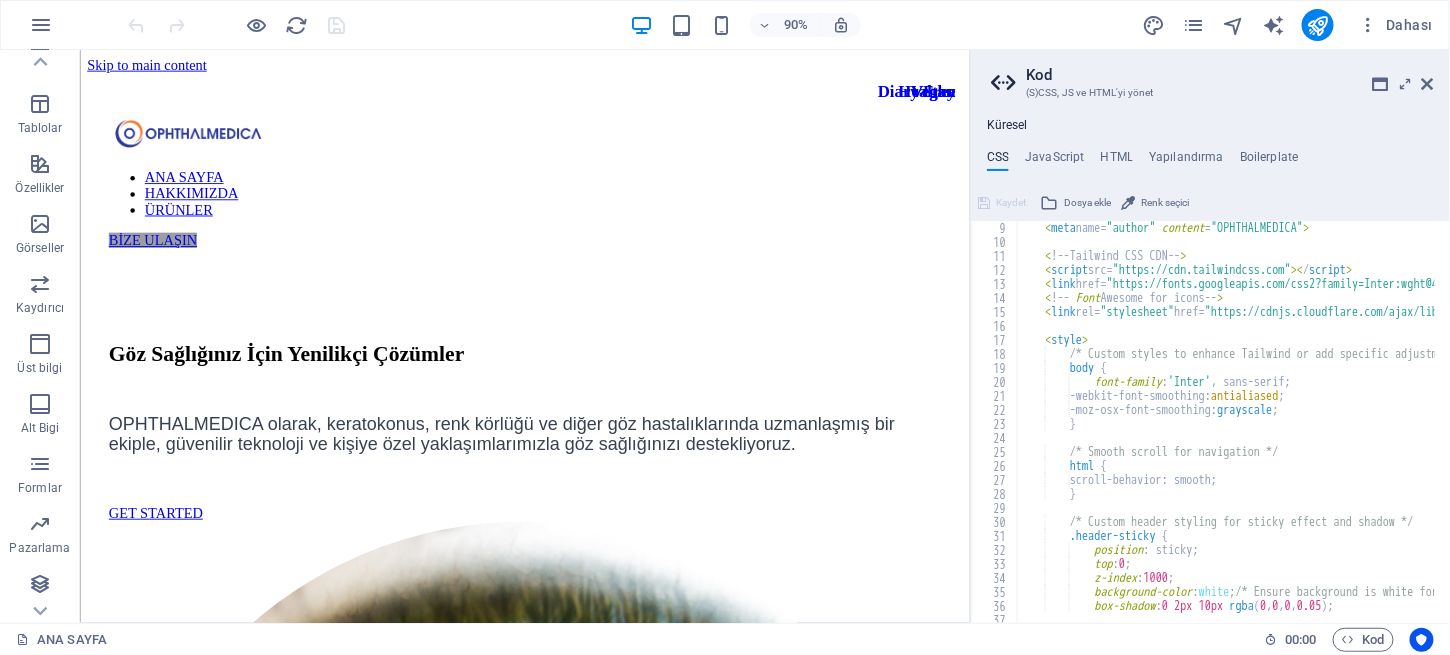 scroll, scrollTop: 0, scrollLeft: 0, axis: both 